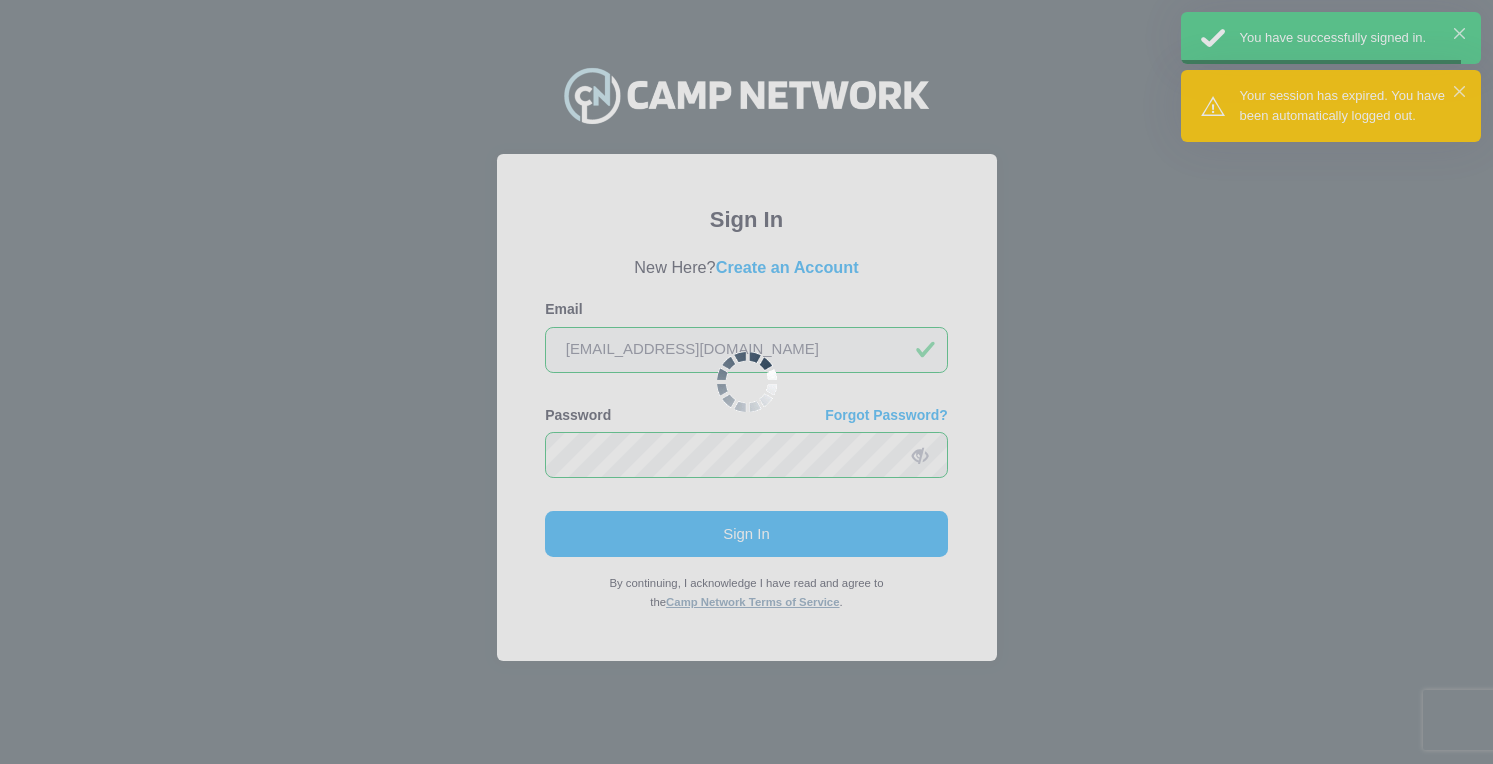 scroll, scrollTop: 0, scrollLeft: 0, axis: both 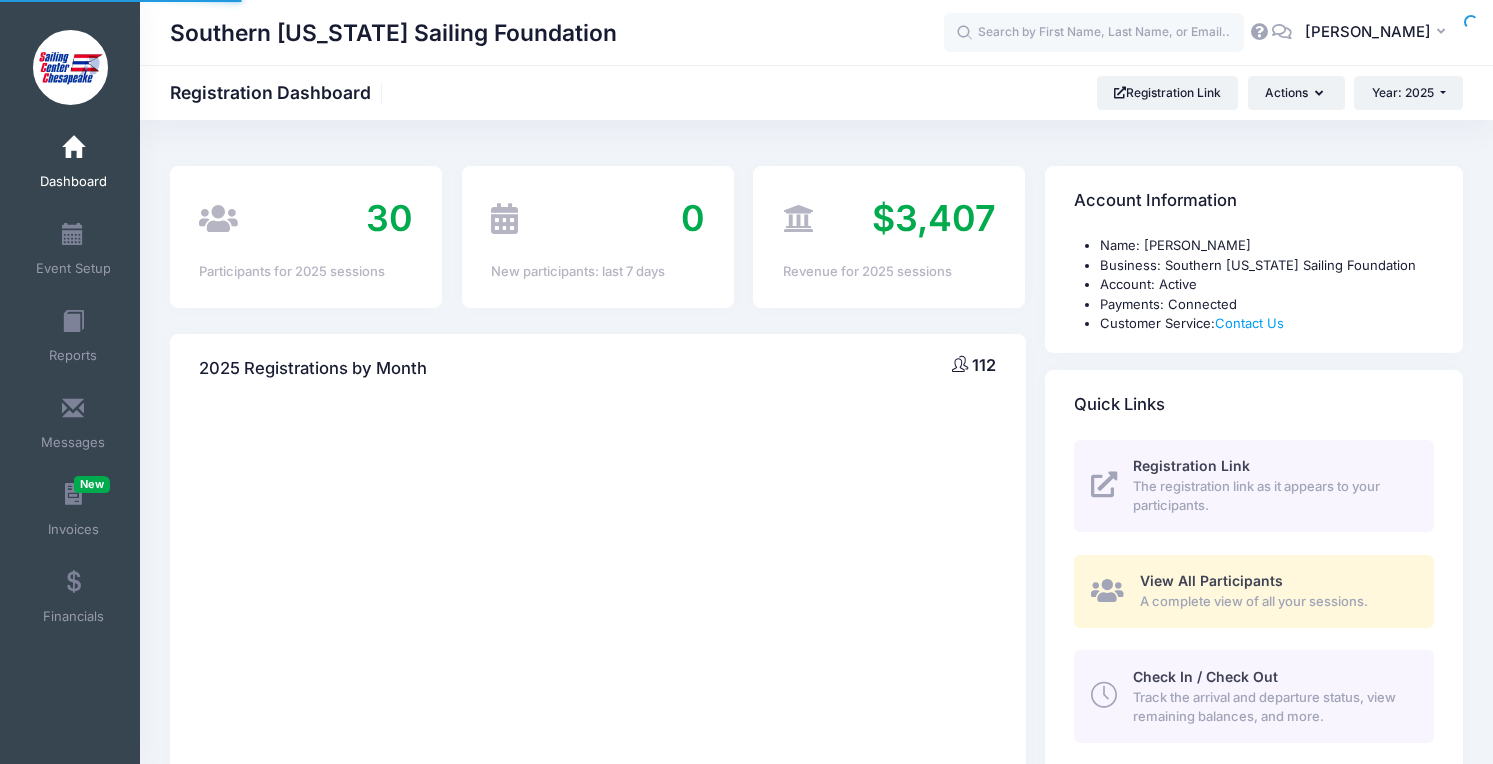select 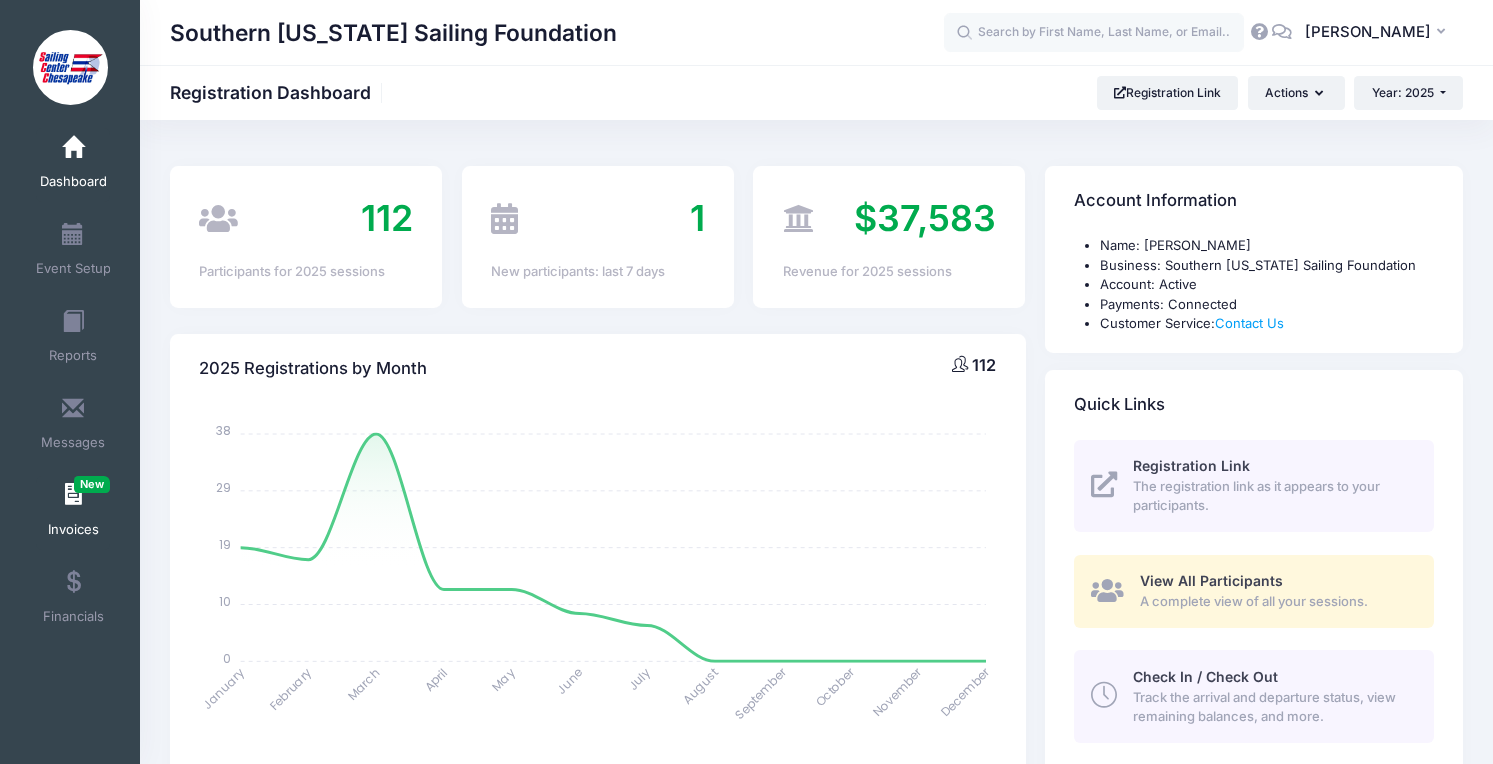 click at bounding box center (73, 495) 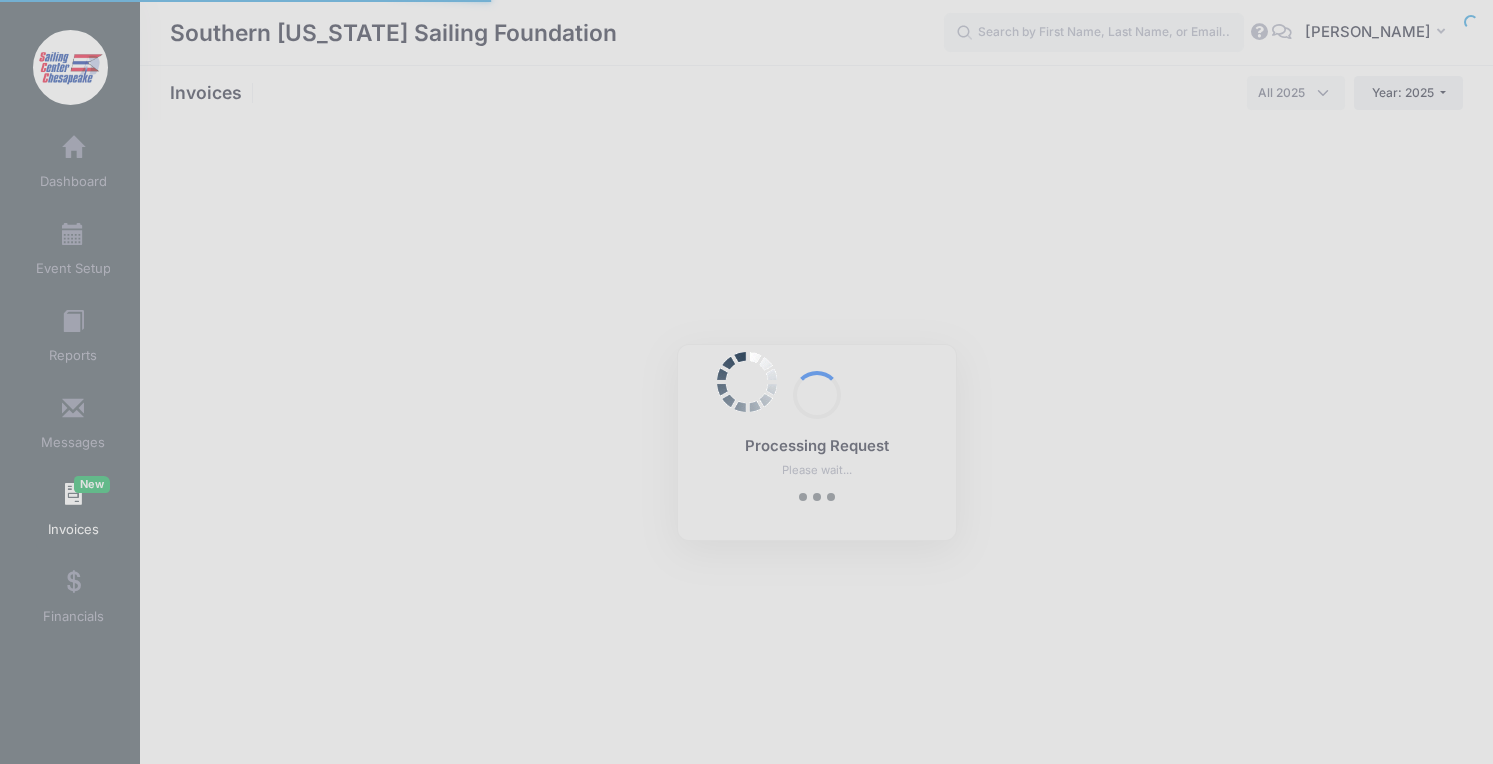 select 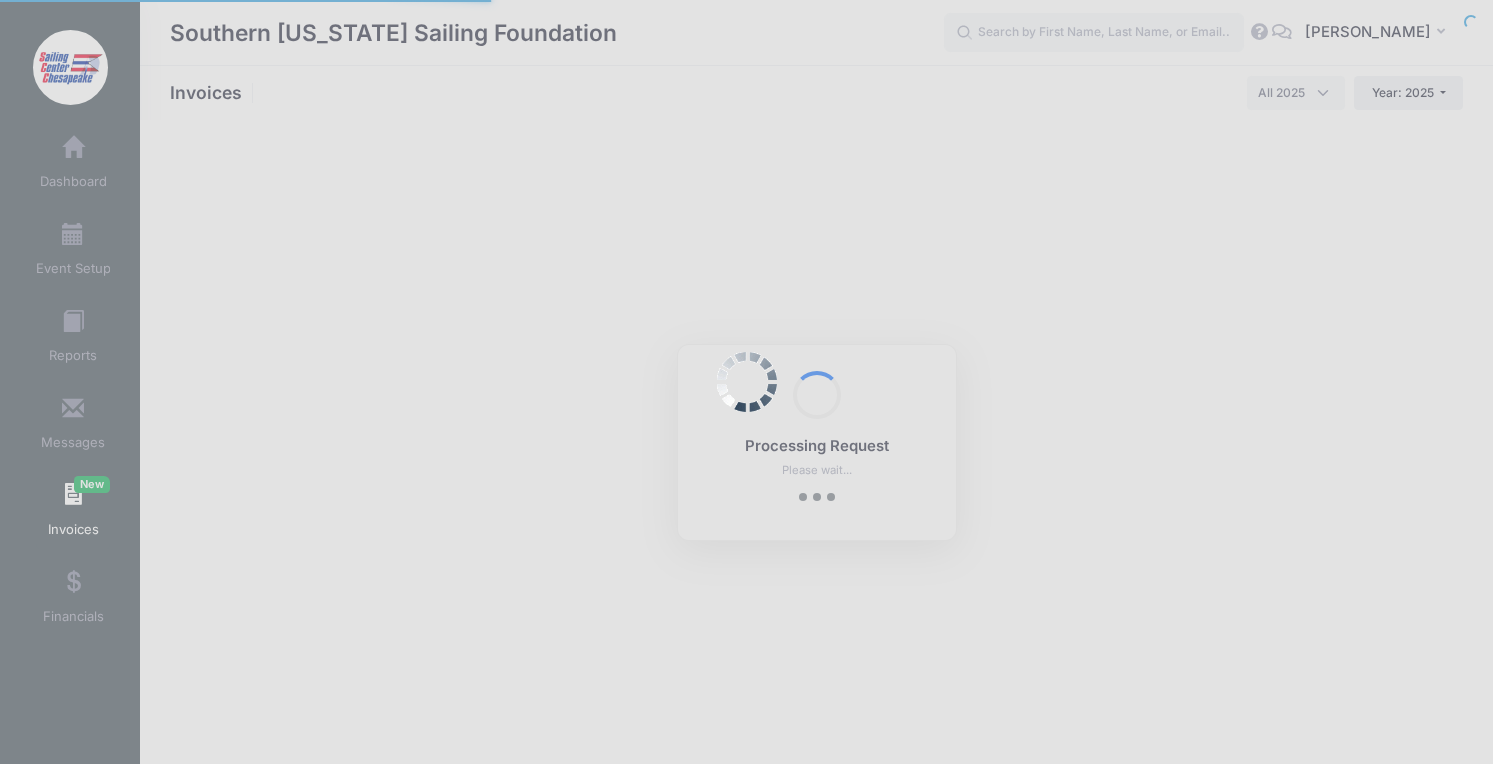 scroll, scrollTop: 0, scrollLeft: 0, axis: both 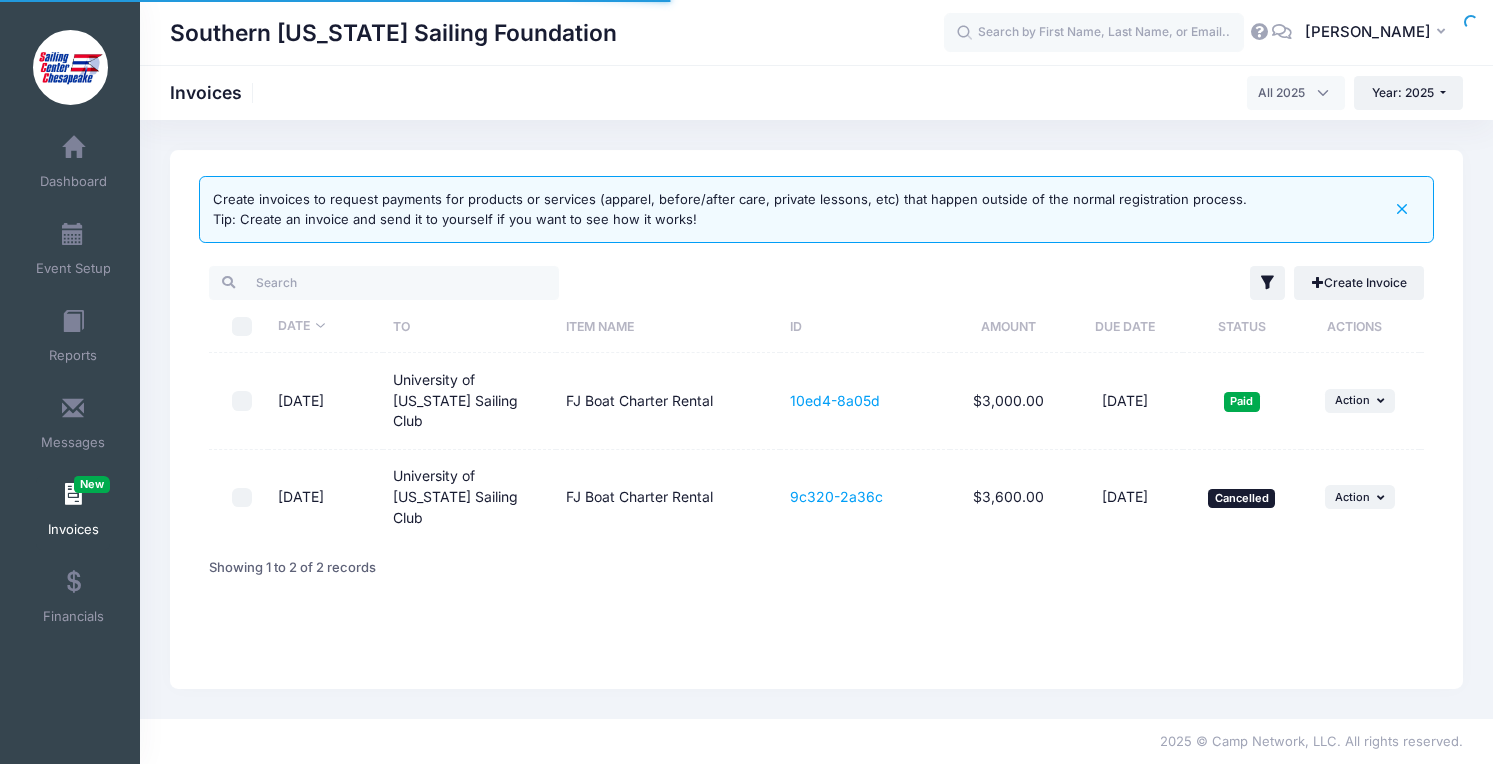 click on "Processing Request
Please wait...
Processing Request
Please wait...
Processing Request
Please wait...
Processing Request
Please wait...
New" at bounding box center [746, 382] 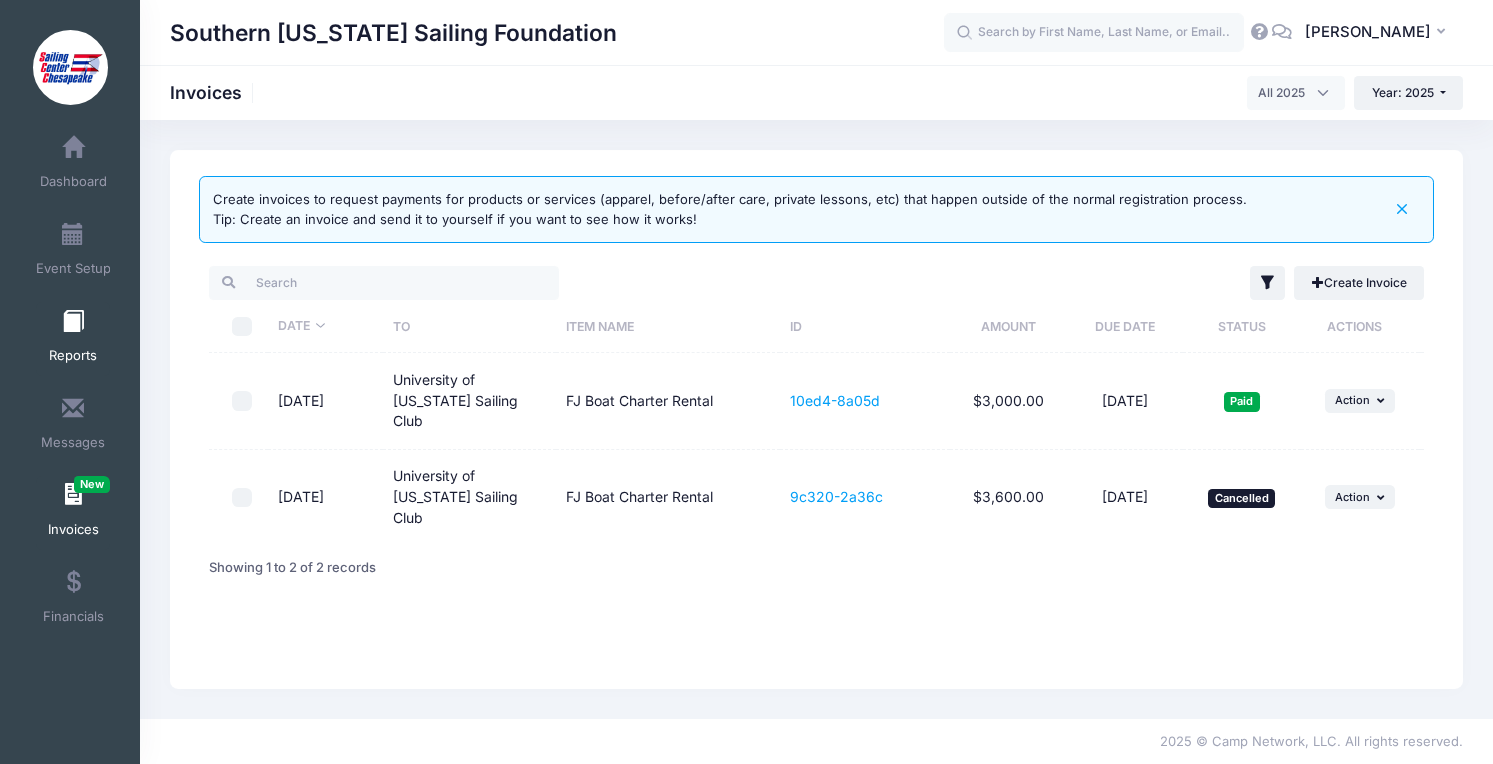 click at bounding box center [73, 322] 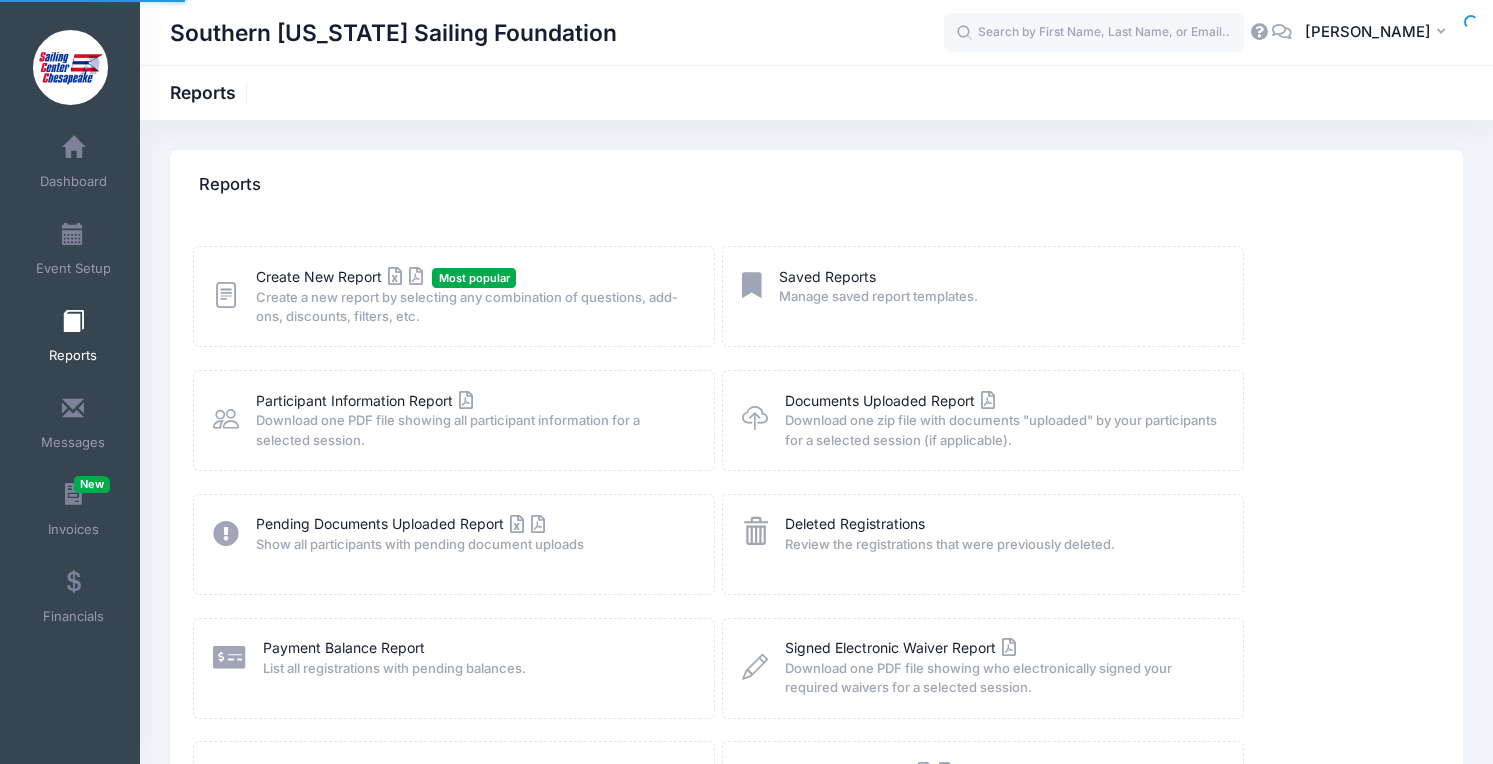 scroll, scrollTop: 0, scrollLeft: 0, axis: both 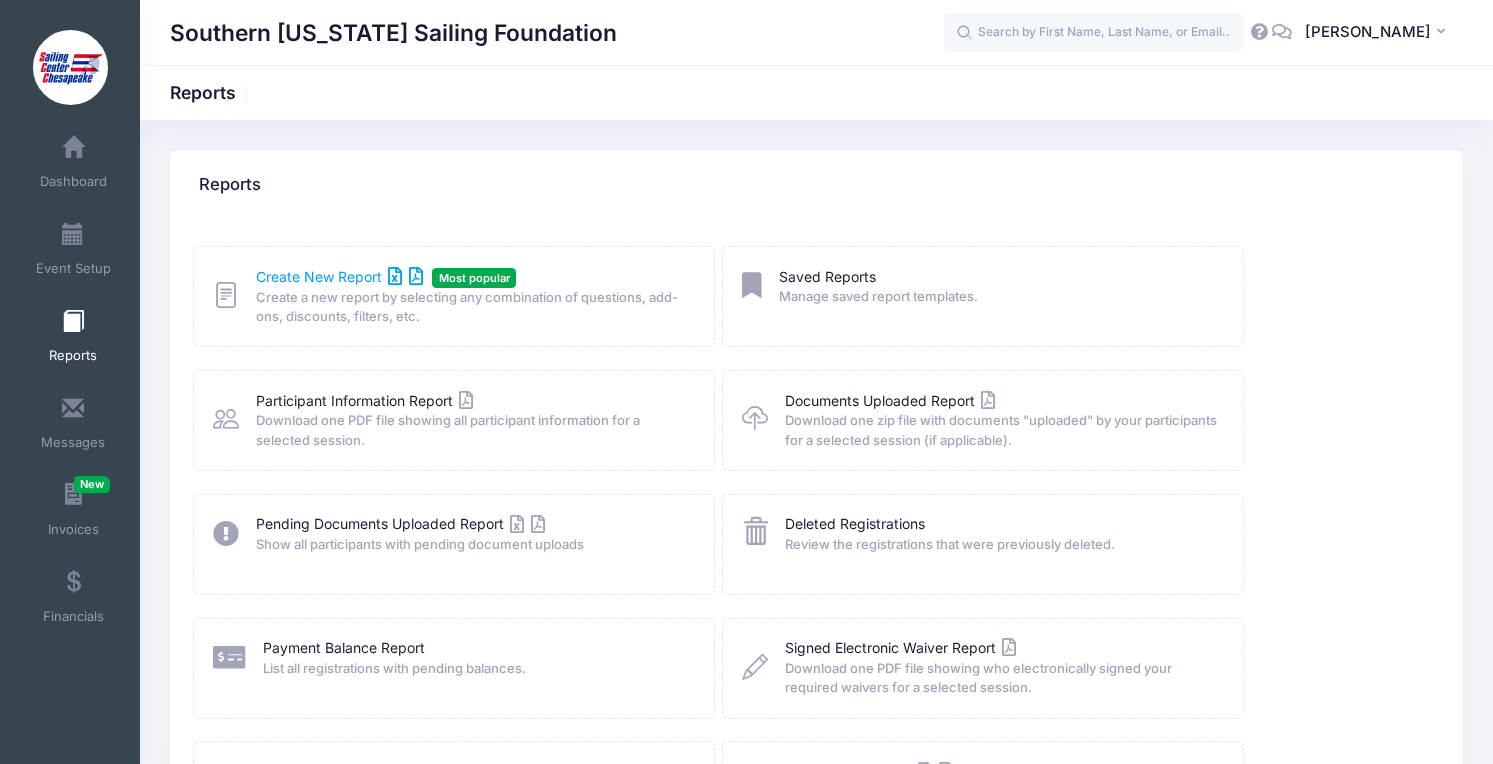 click on "Create New Report" at bounding box center [339, 276] 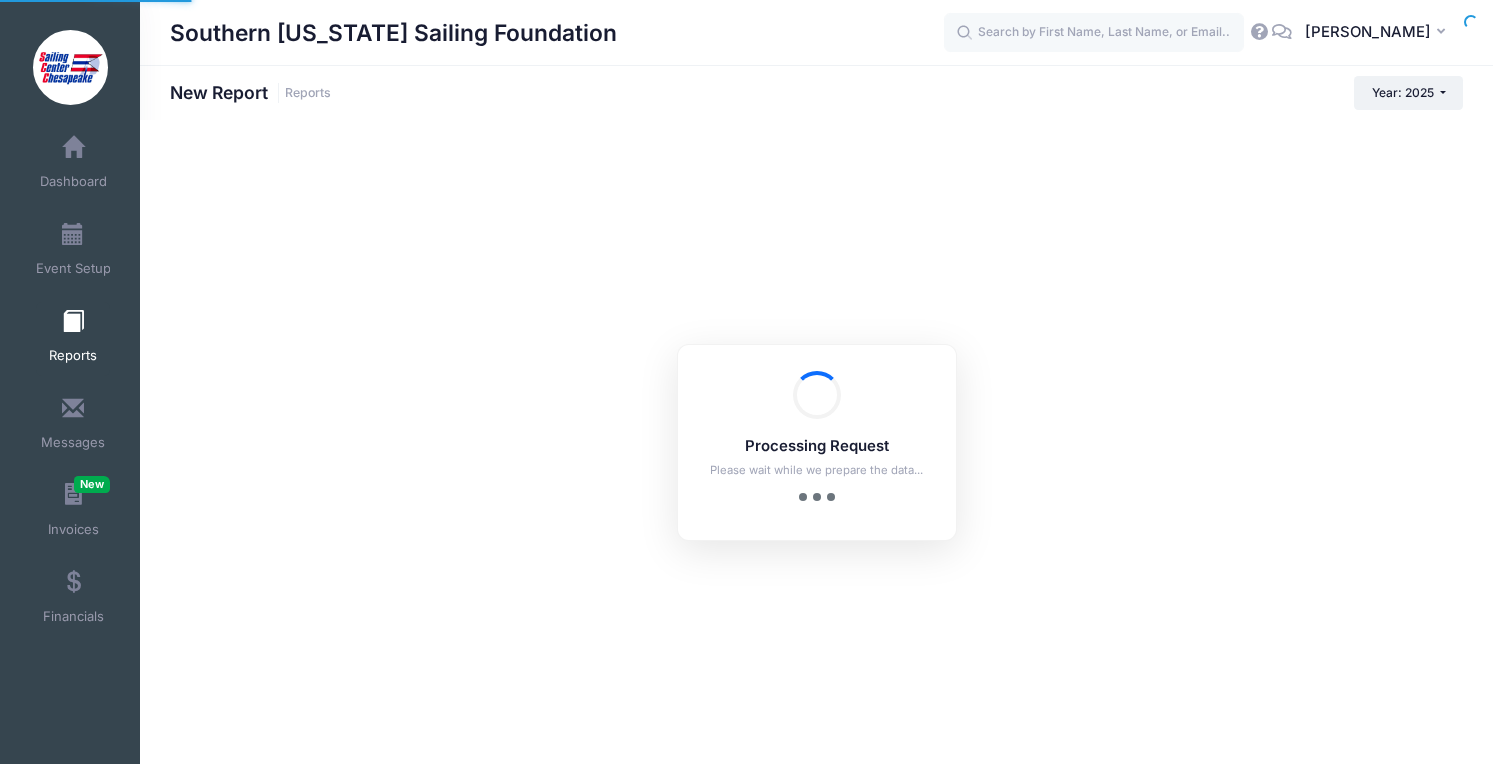 scroll, scrollTop: 0, scrollLeft: 0, axis: both 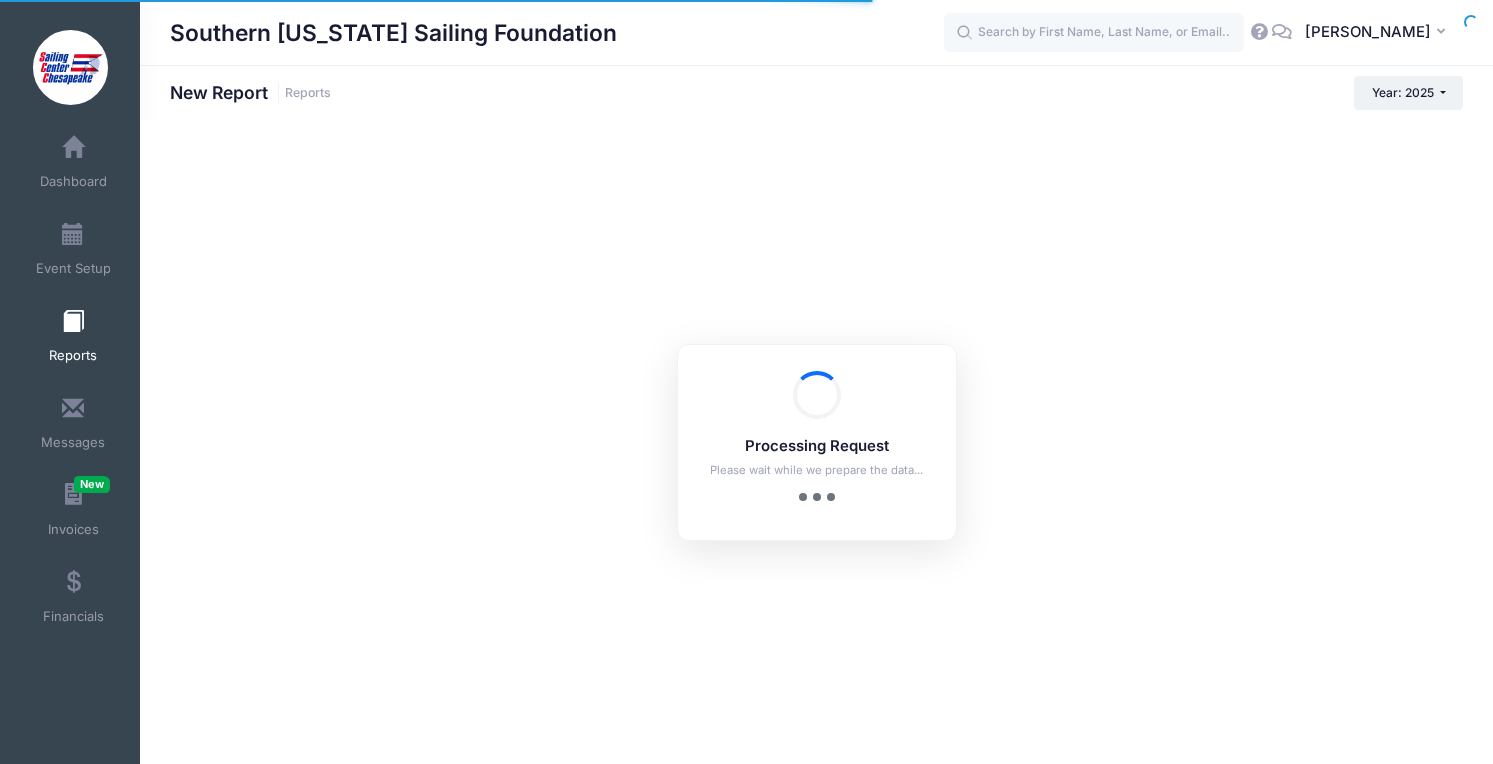 checkbox on "true" 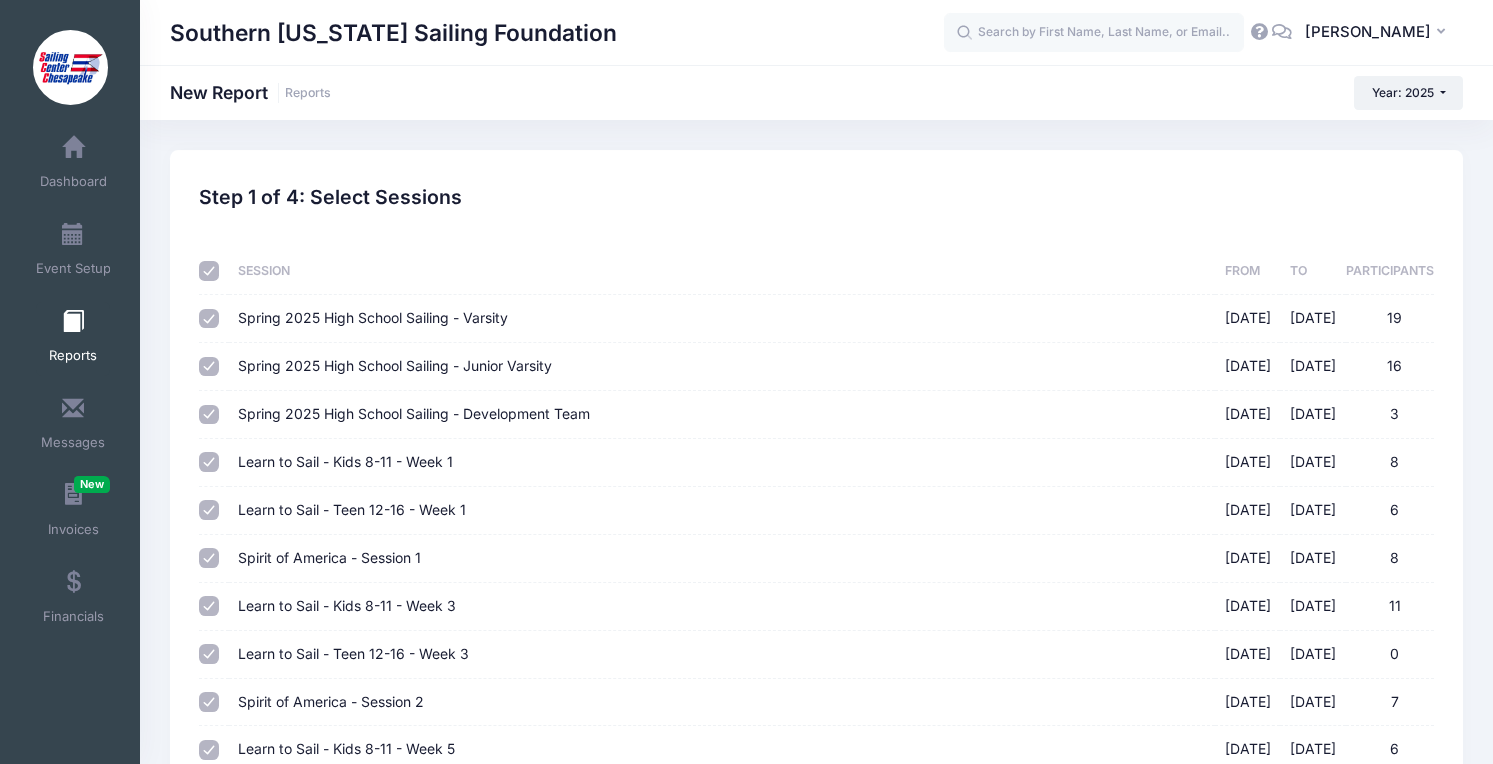 click at bounding box center [209, 271] 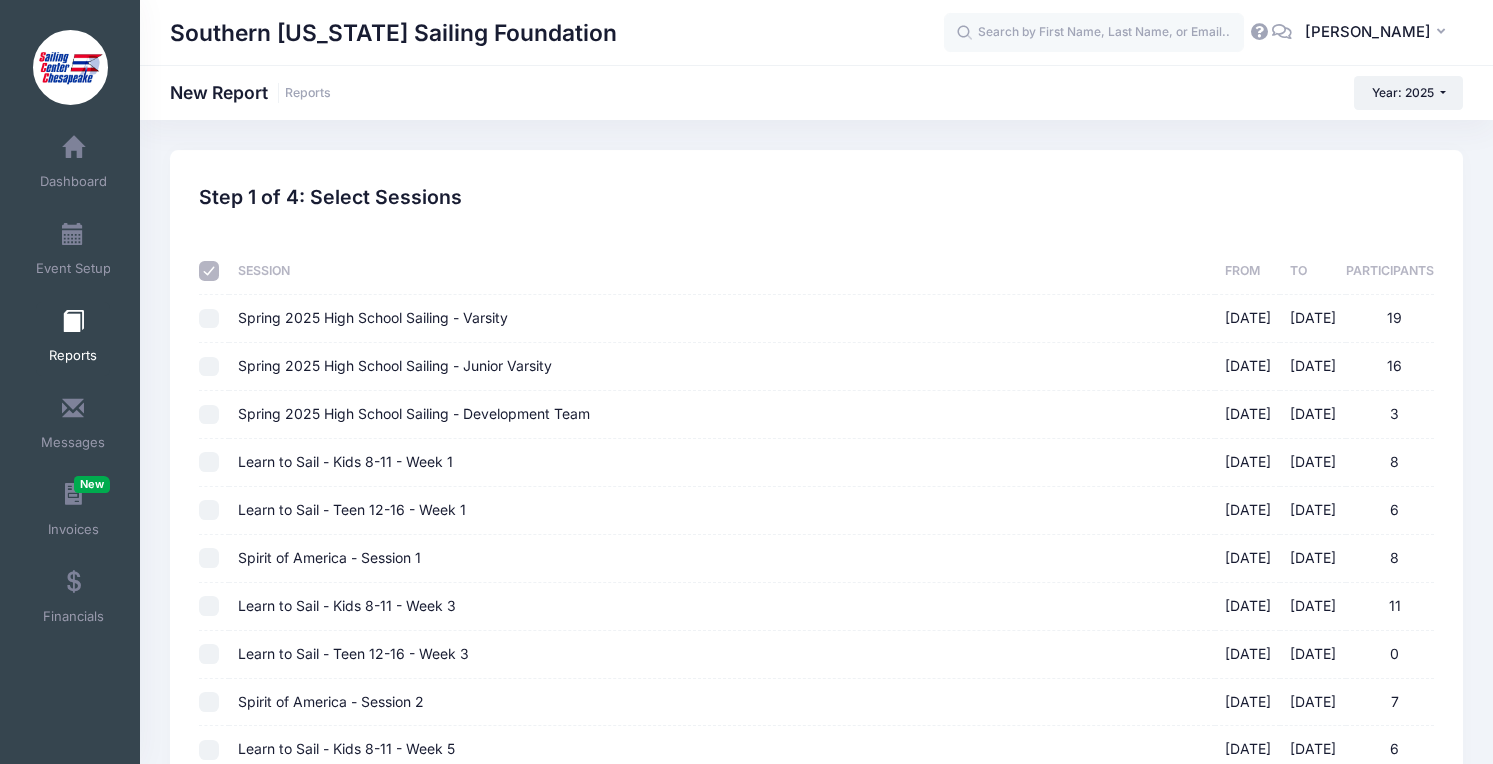 checkbox on "false" 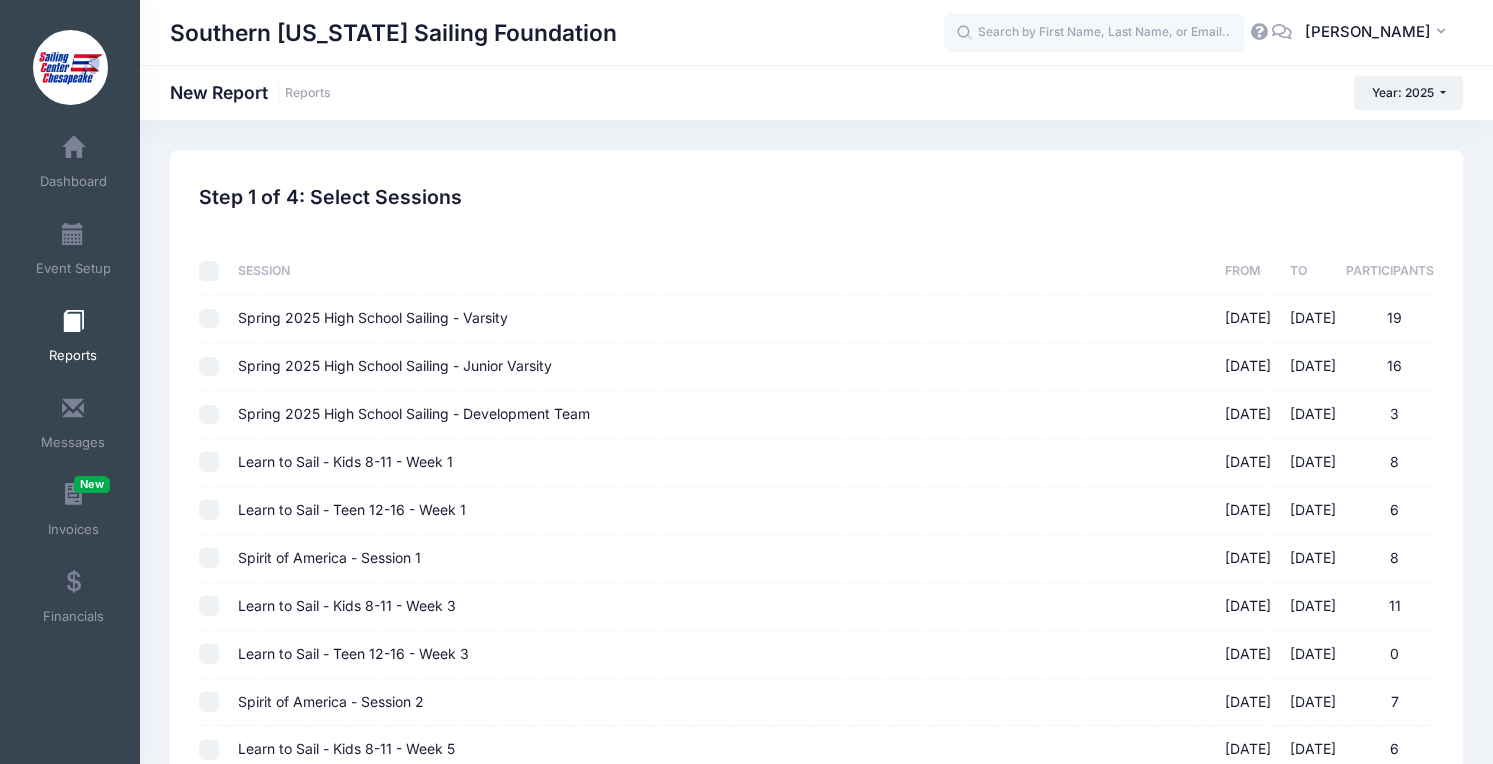 checkbox on "false" 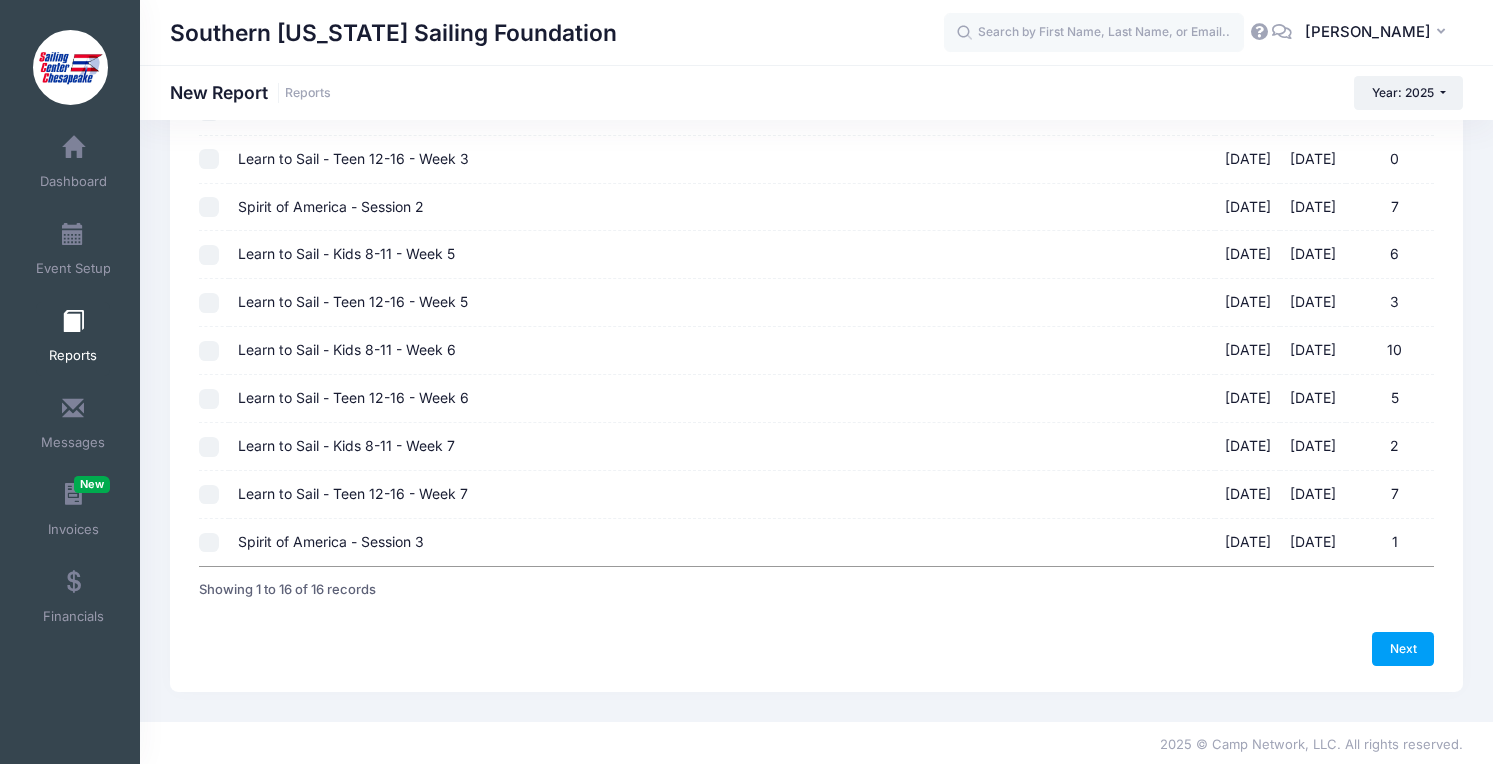 scroll, scrollTop: 499, scrollLeft: 0, axis: vertical 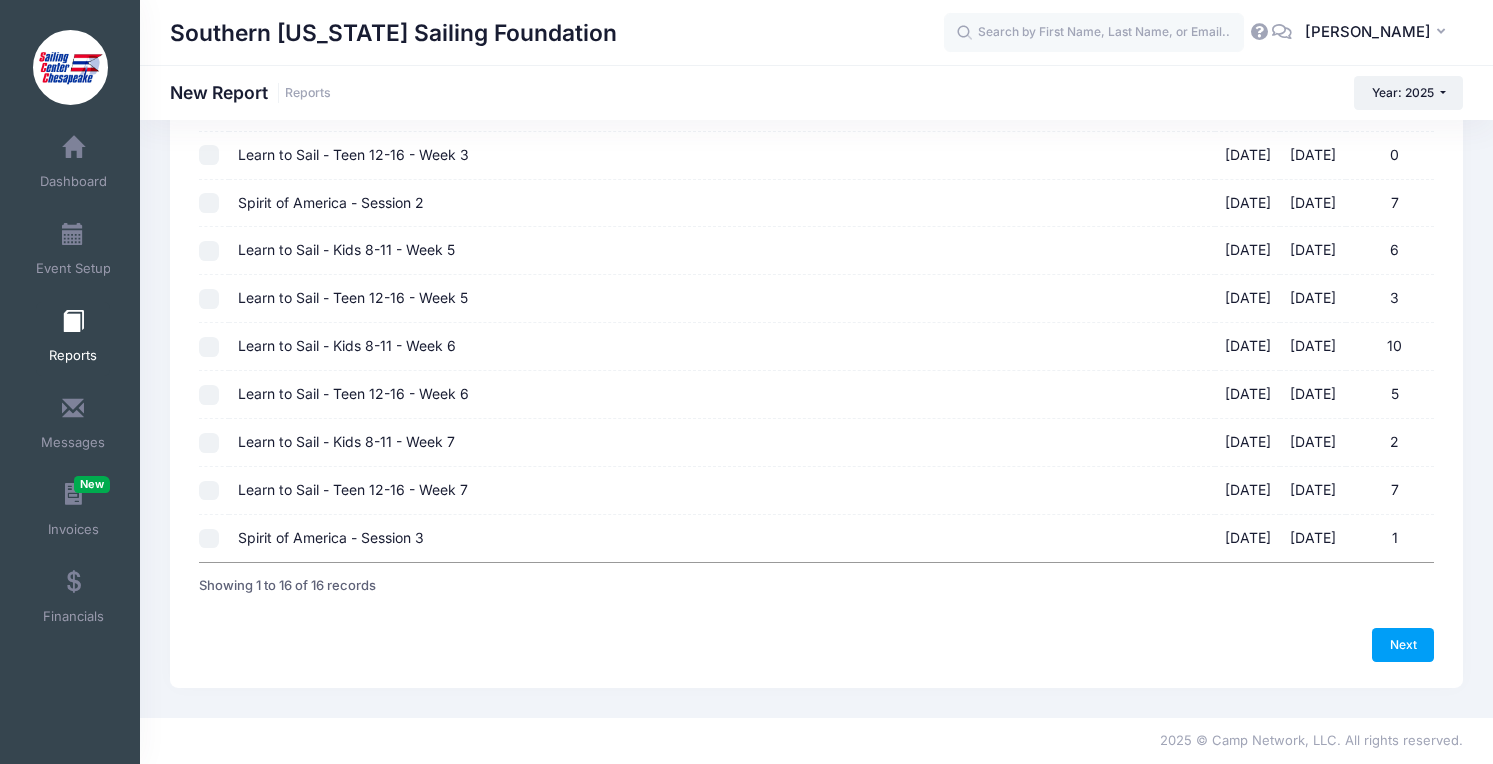click on "Spirit of America - Session 3 [DATE] - [DATE]  1" at bounding box center [209, 539] 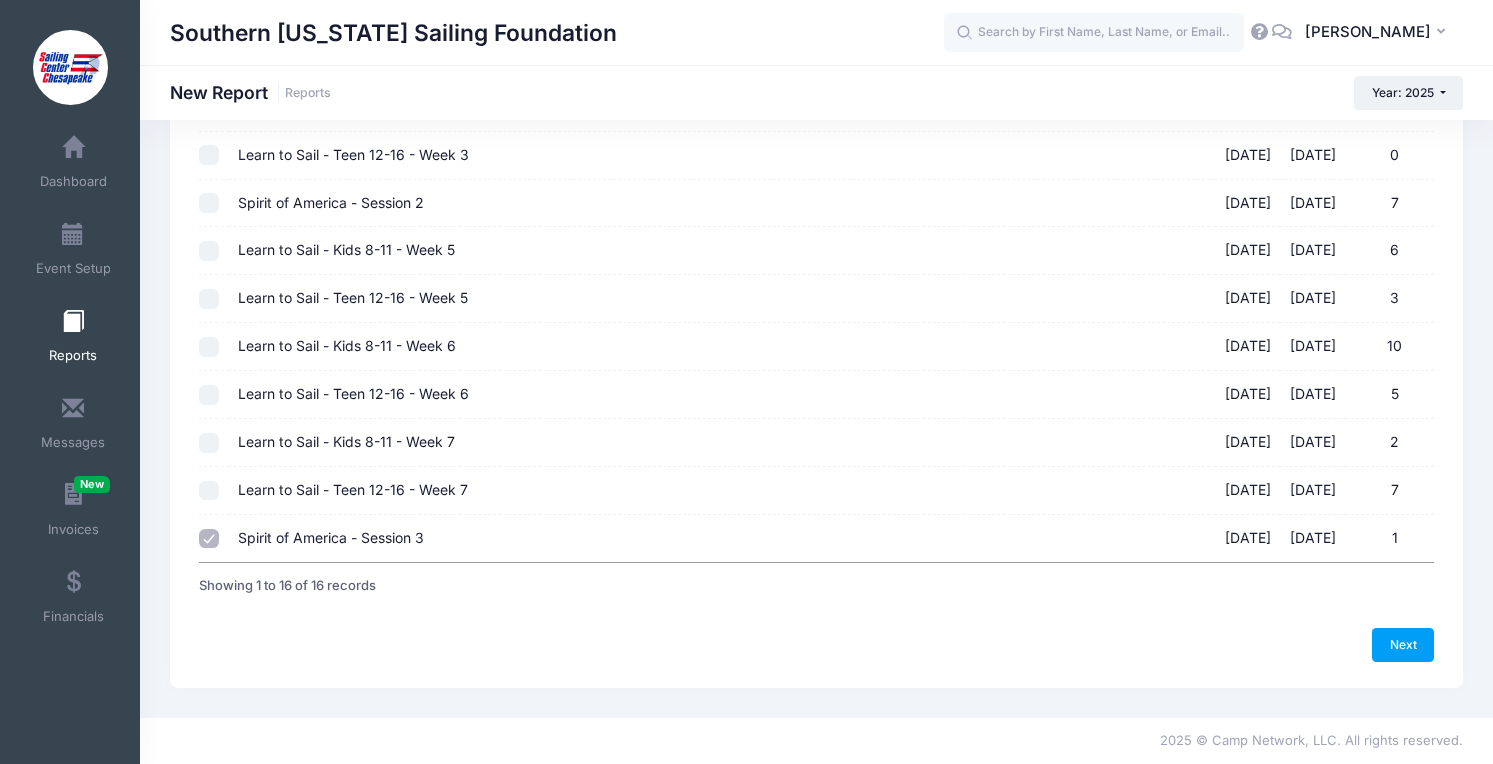 click on "Learn to Sail - Teen 12-16 - Week 7 [DATE] - [DATE]  7" at bounding box center (209, 491) 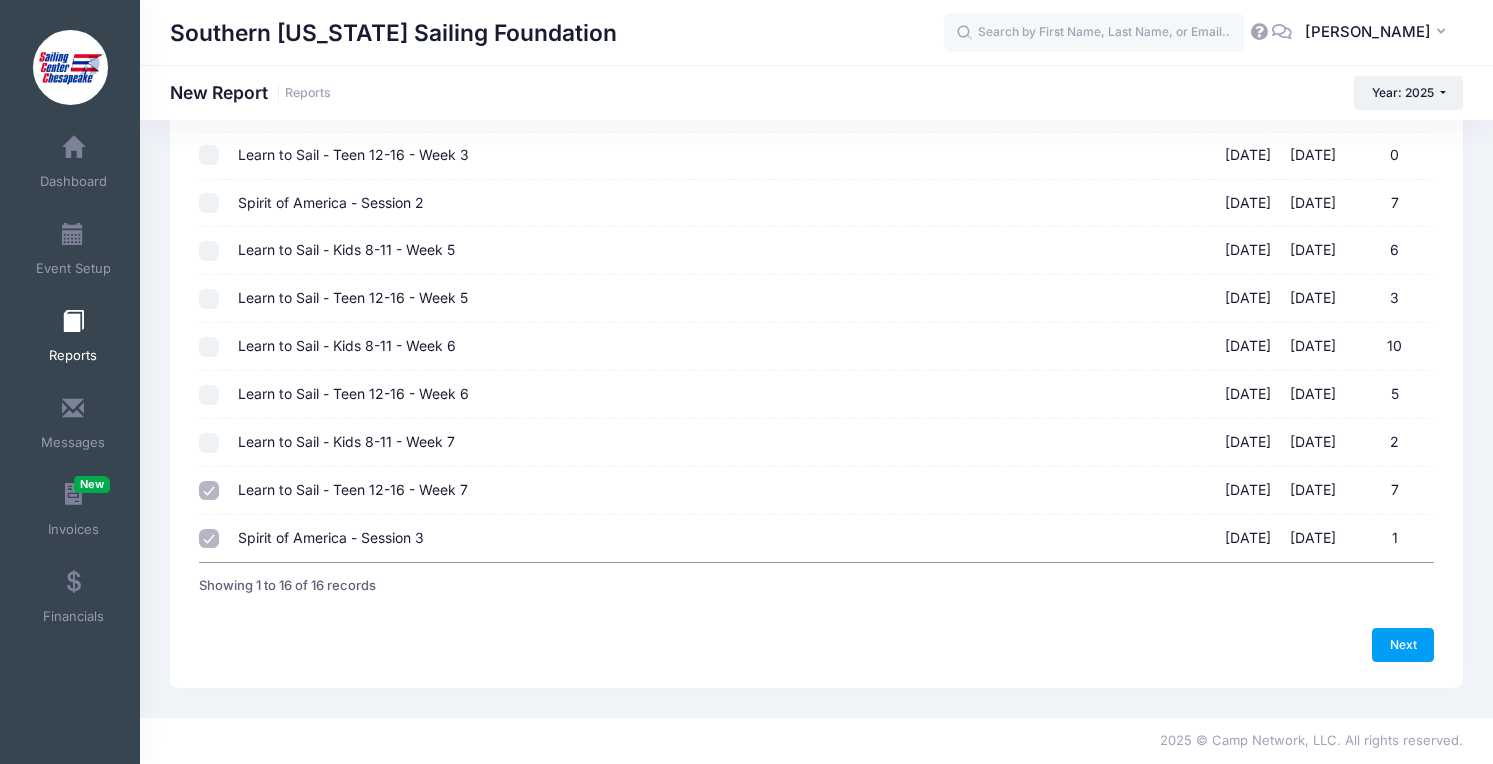 click at bounding box center [213, 443] 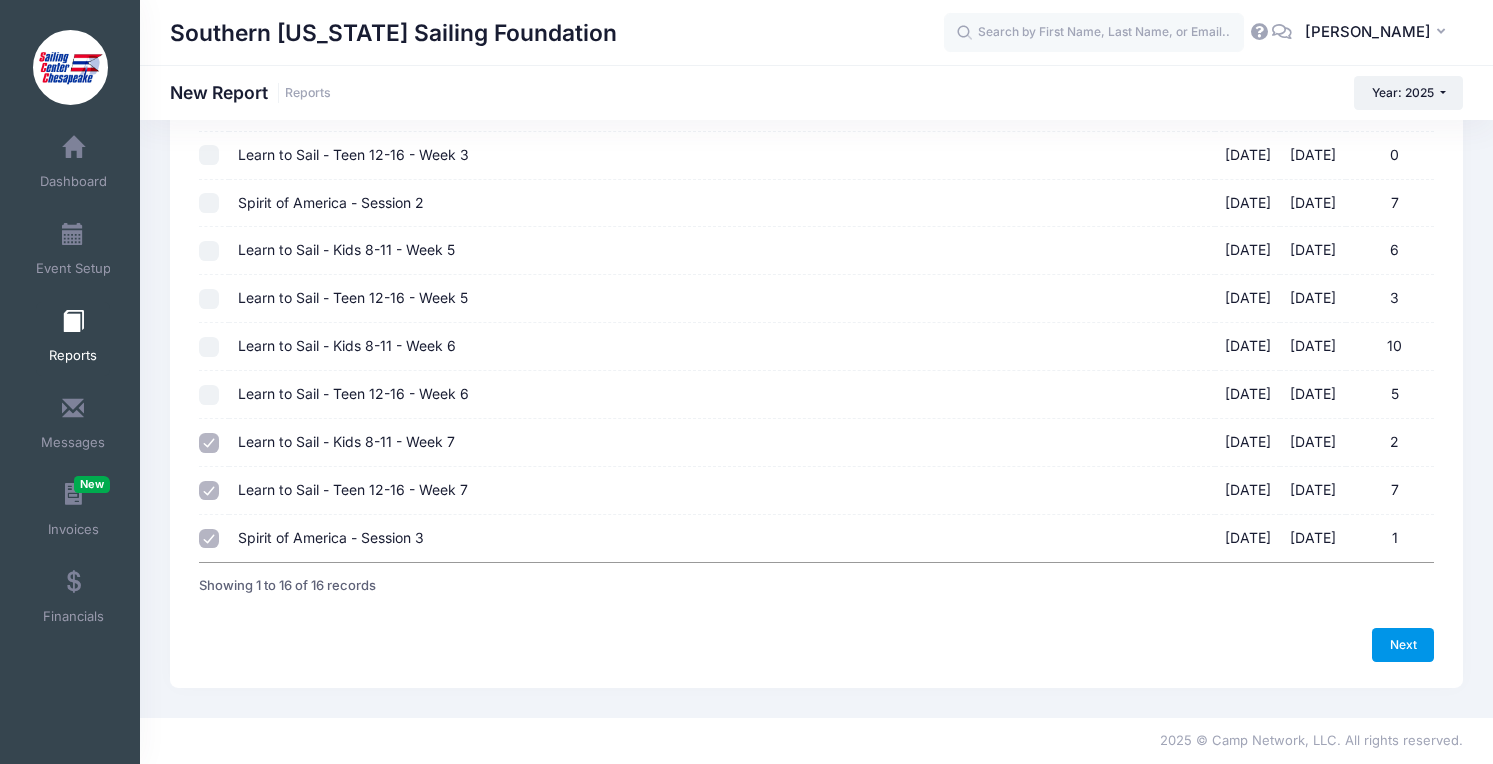 click on "Next" at bounding box center [1403, 645] 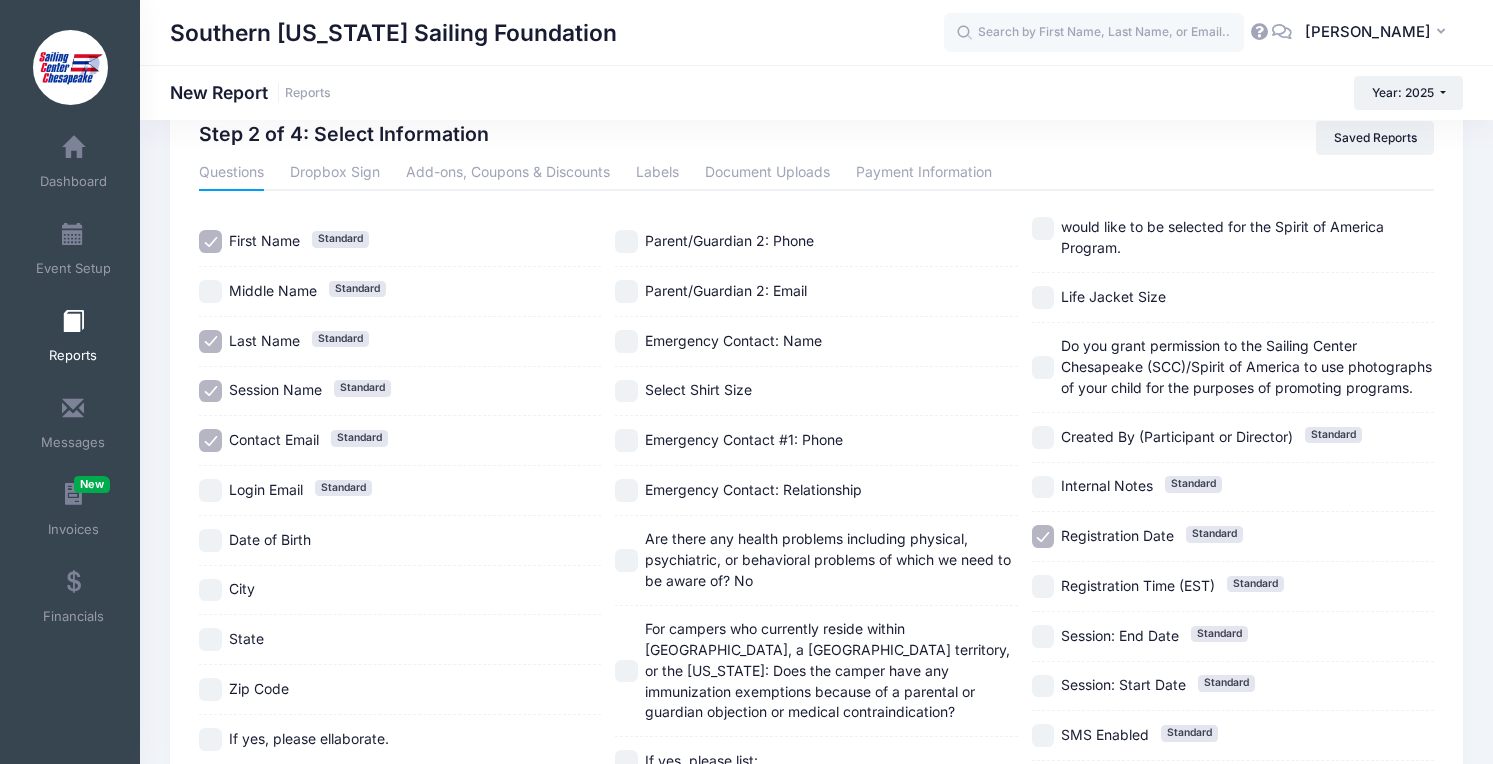 scroll, scrollTop: 66, scrollLeft: 0, axis: vertical 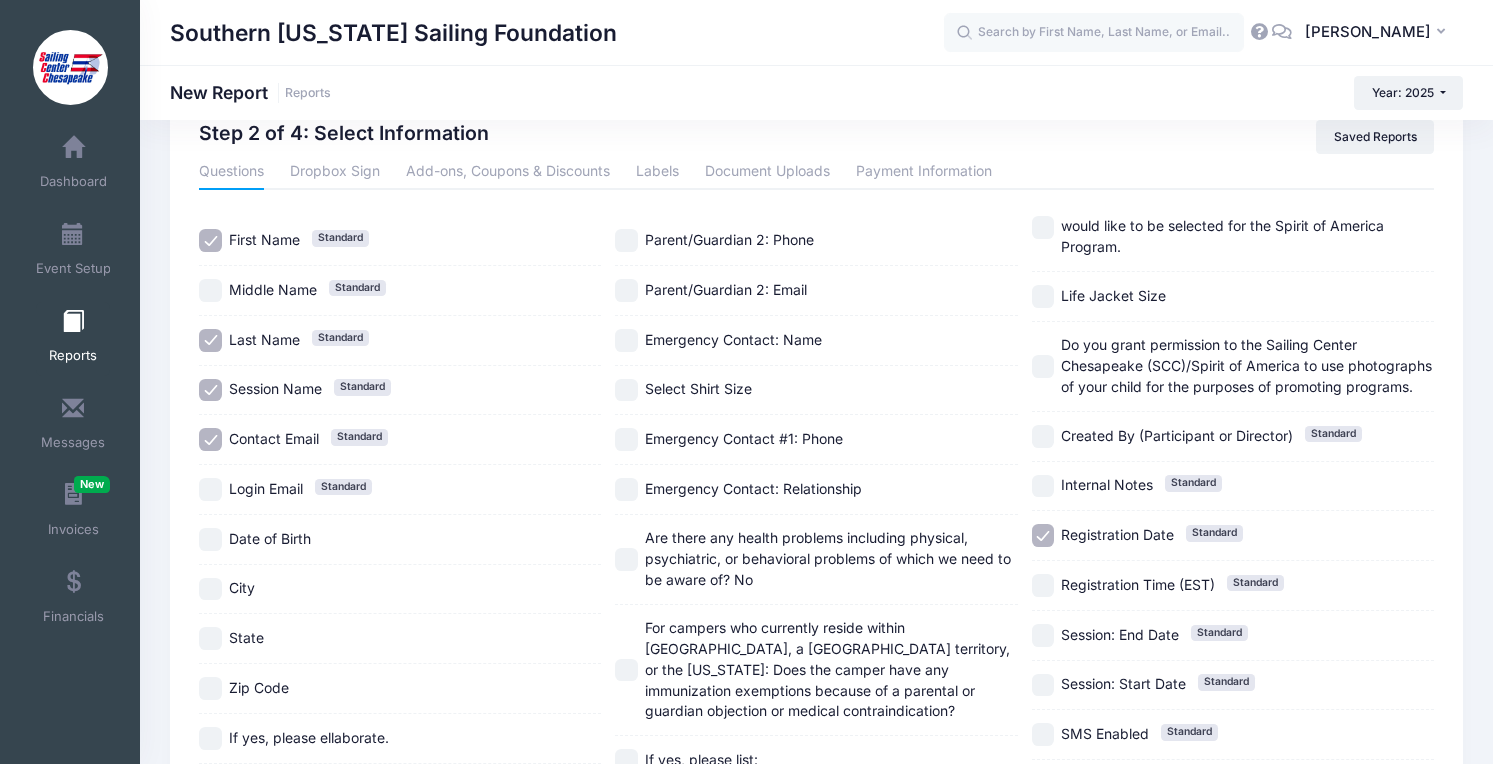 click on "Select Shirt Size" at bounding box center [698, 388] 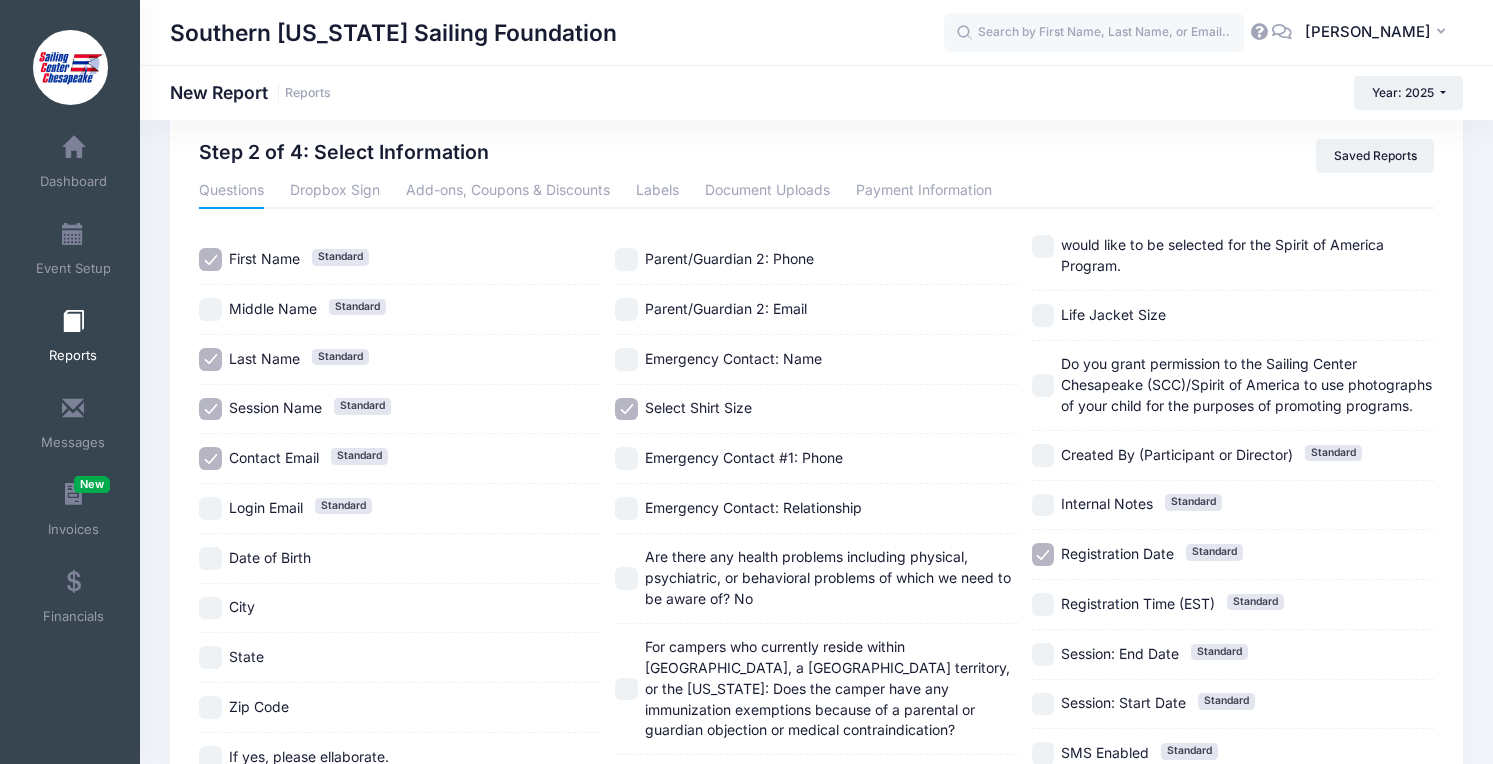 scroll, scrollTop: 41, scrollLeft: 0, axis: vertical 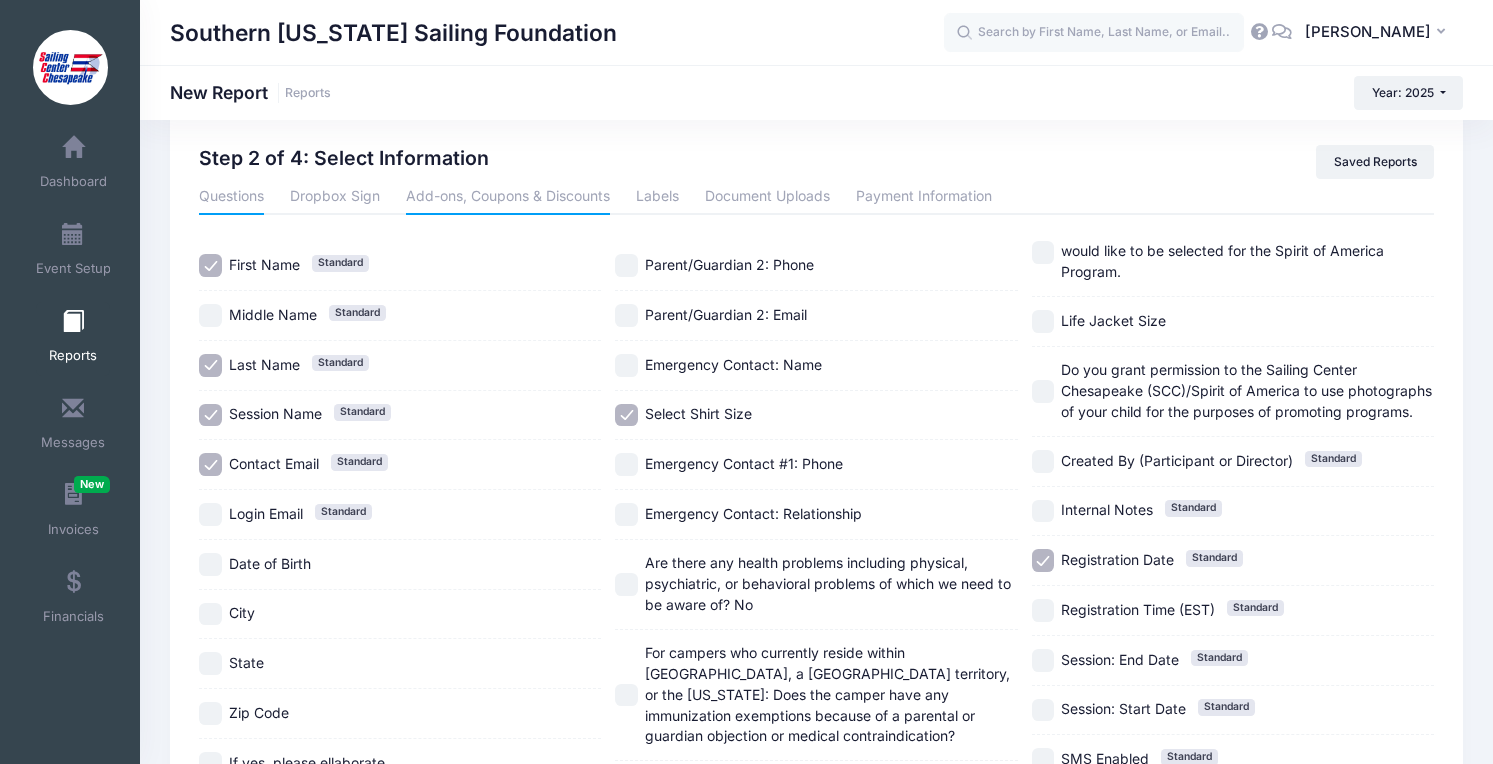 click on "Add-ons, Coupons & Discounts" at bounding box center [508, 197] 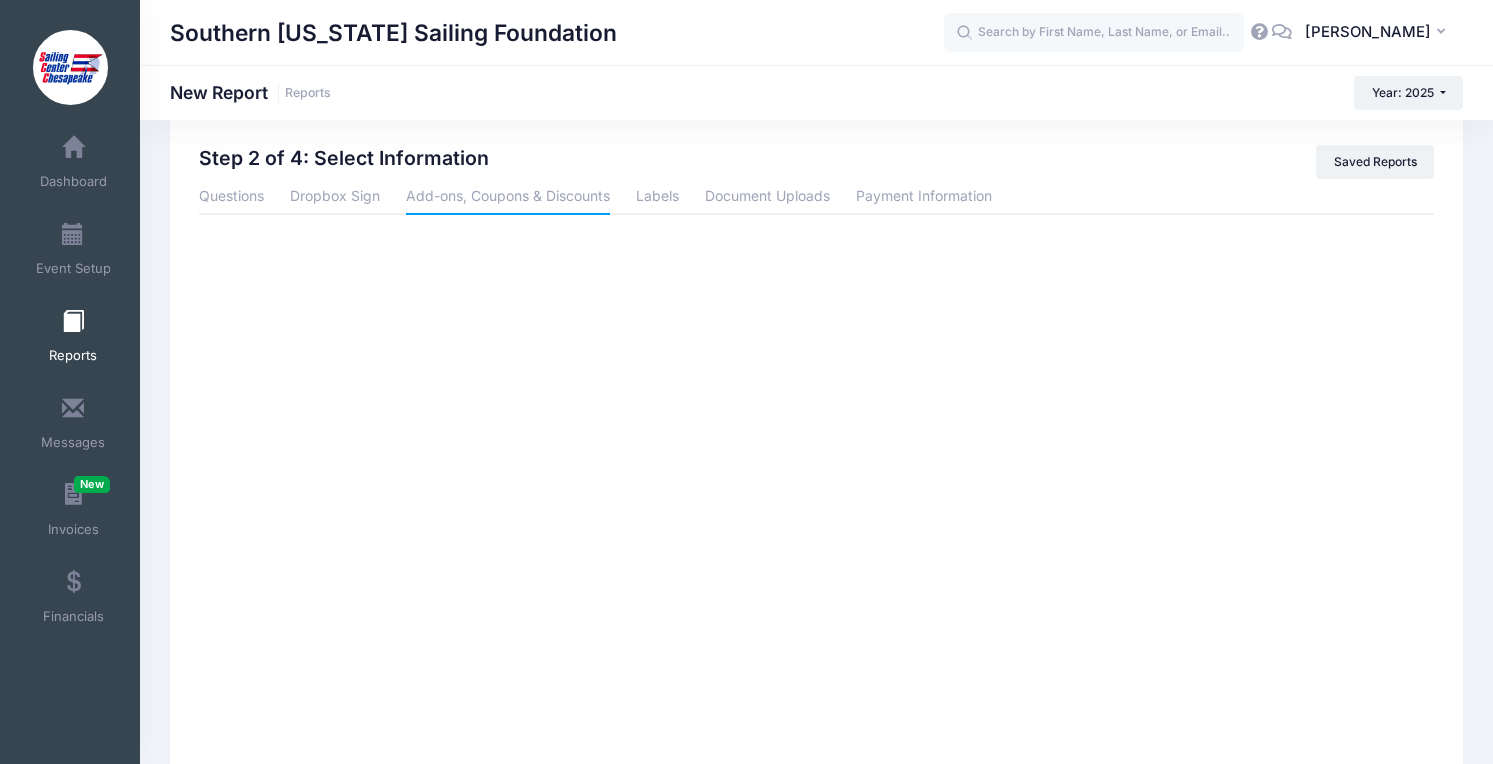 scroll, scrollTop: 22, scrollLeft: 0, axis: vertical 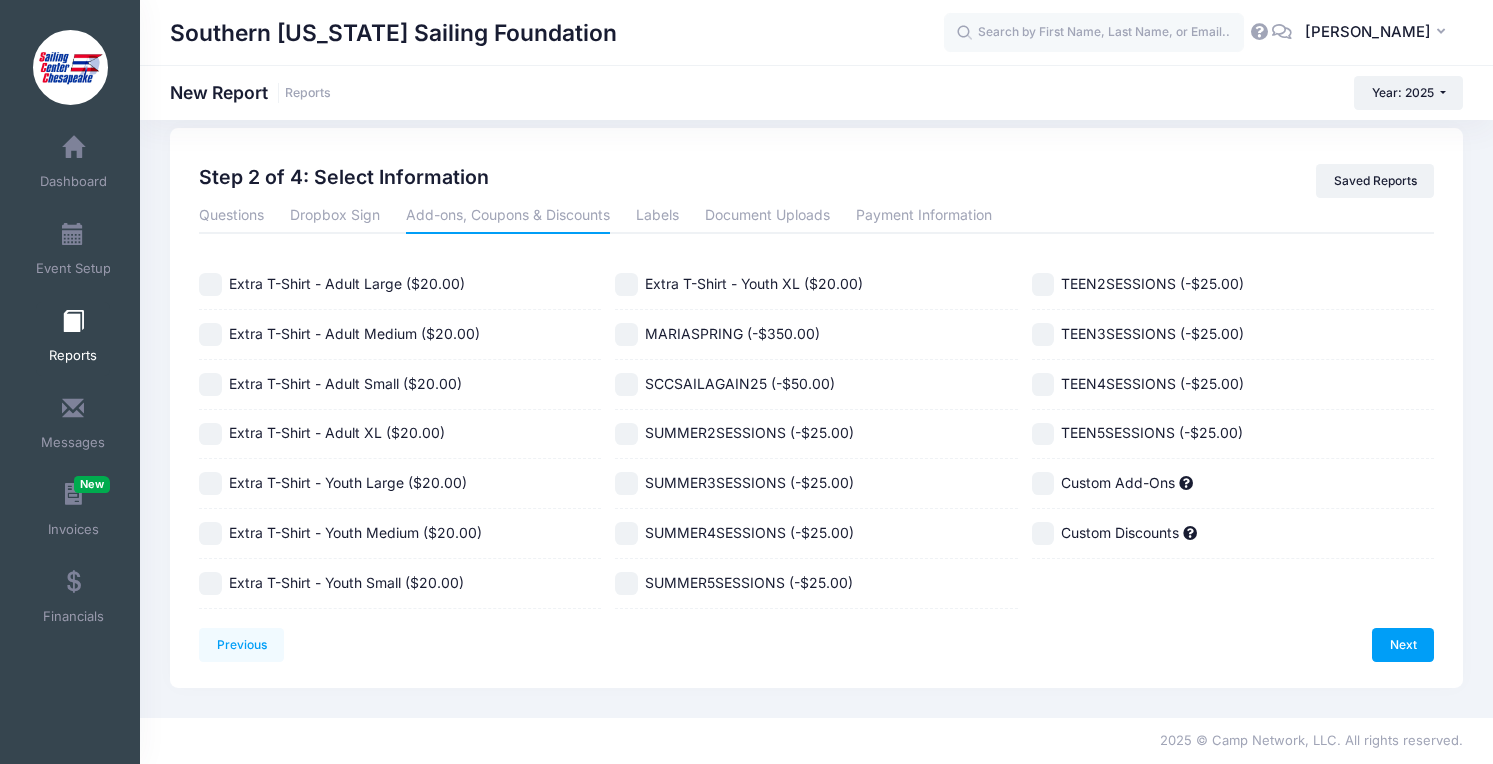 click on "Extra T-Shirt - Adult Large ($20.00)" at bounding box center [347, 283] 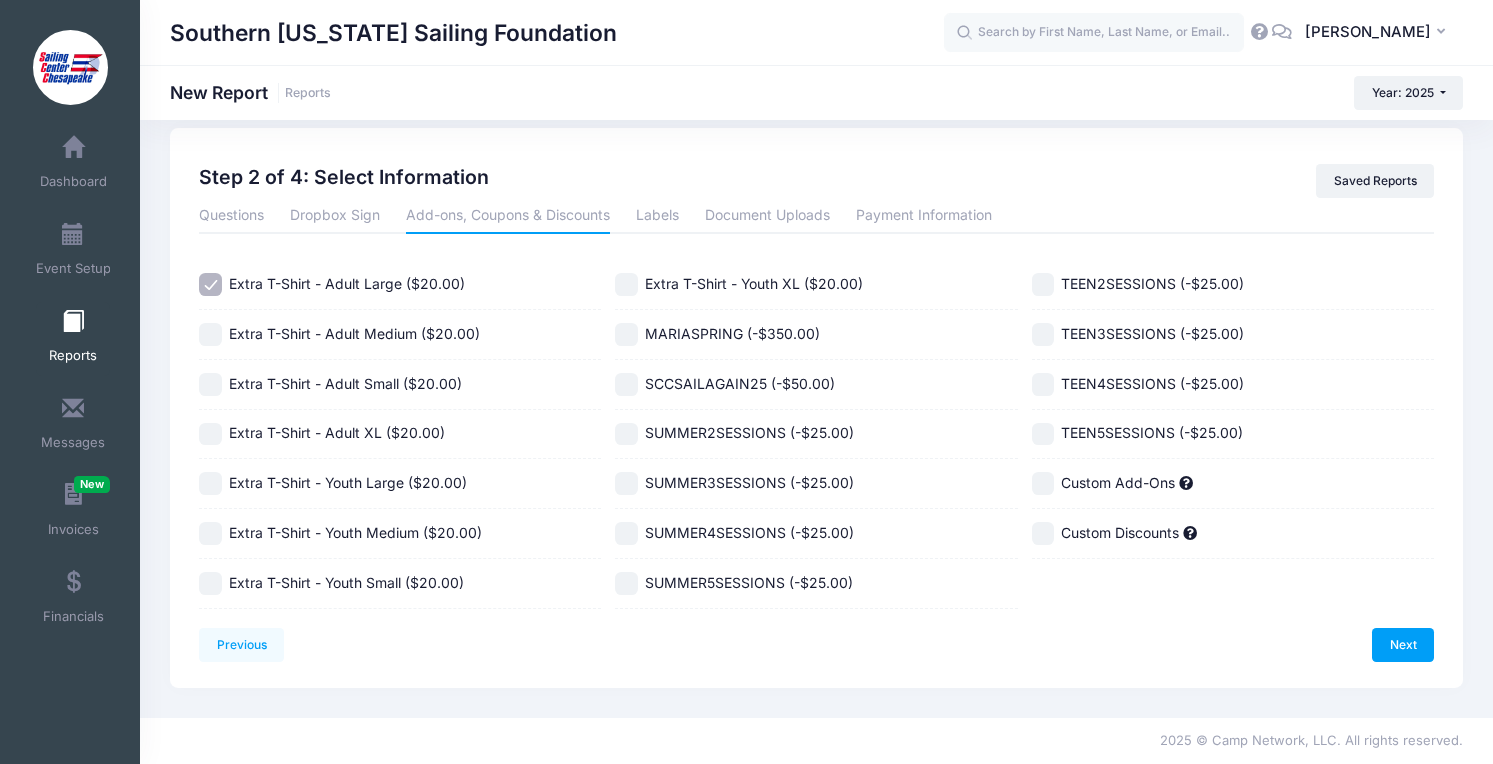click on "Extra T-Shirt - Adult Medium ($20.00)" at bounding box center [400, 335] 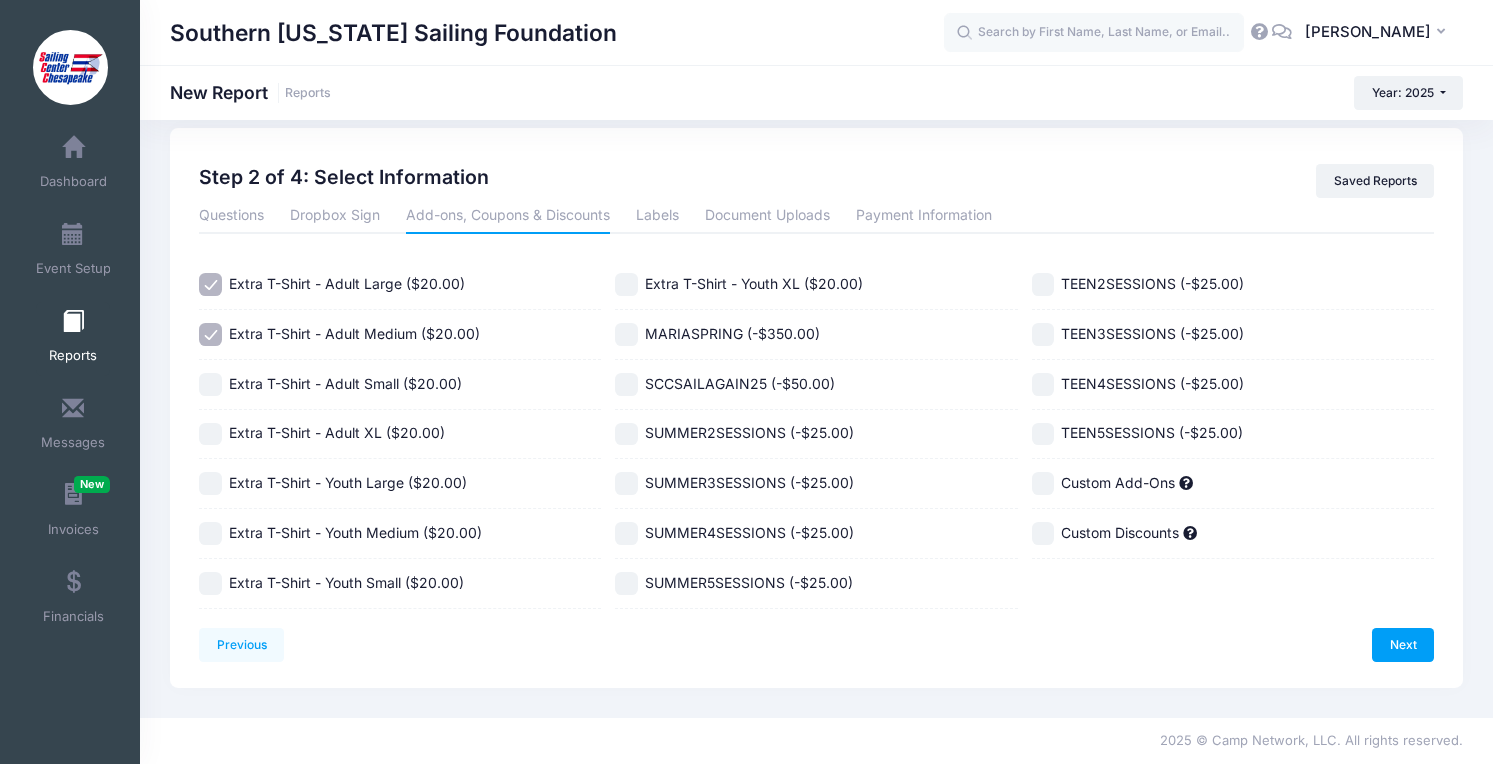 click on "Extra T-Shirt - Adult Small ($20.00)" at bounding box center (345, 383) 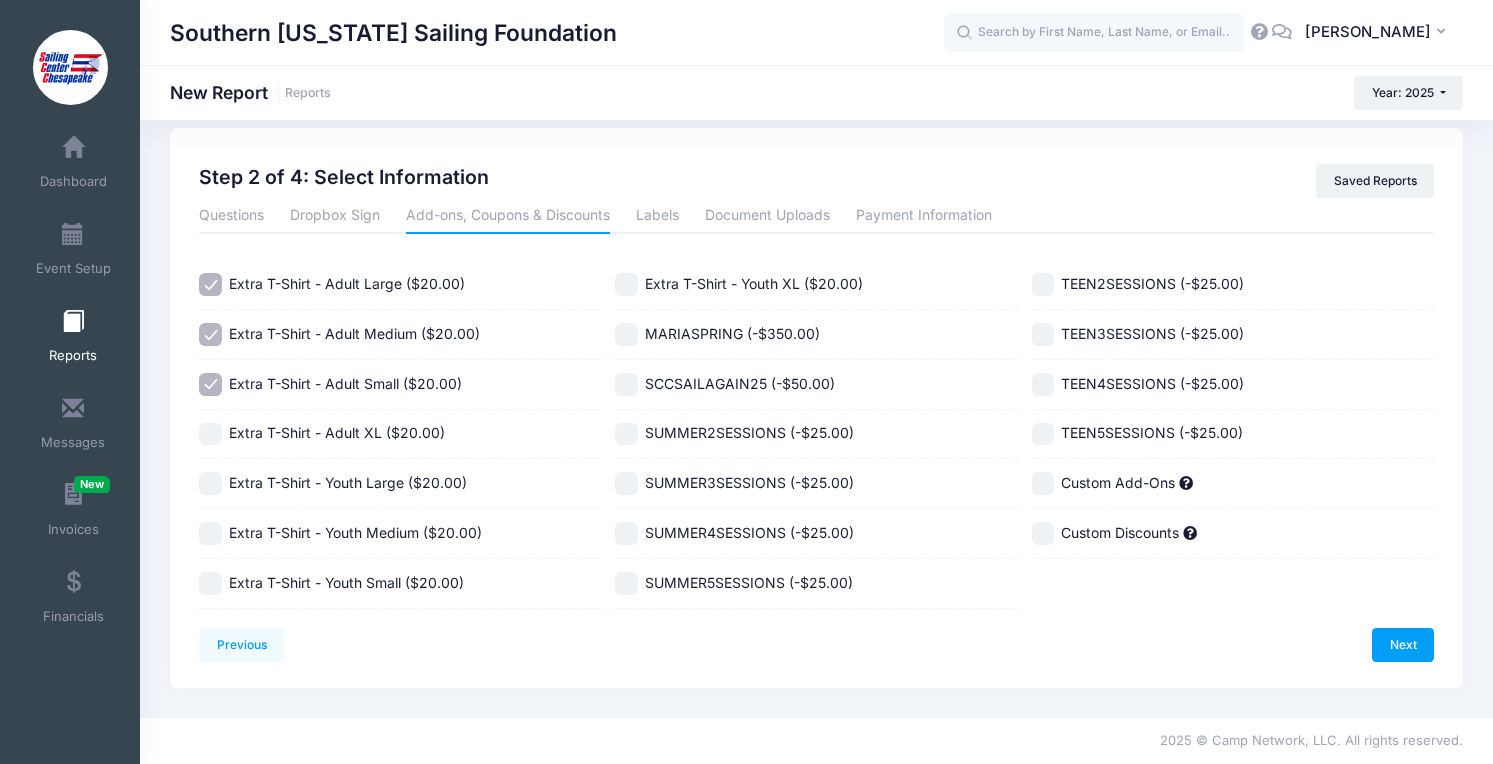 click on "Extra T-Shirt - Adult XL ($20.00)" at bounding box center [337, 432] 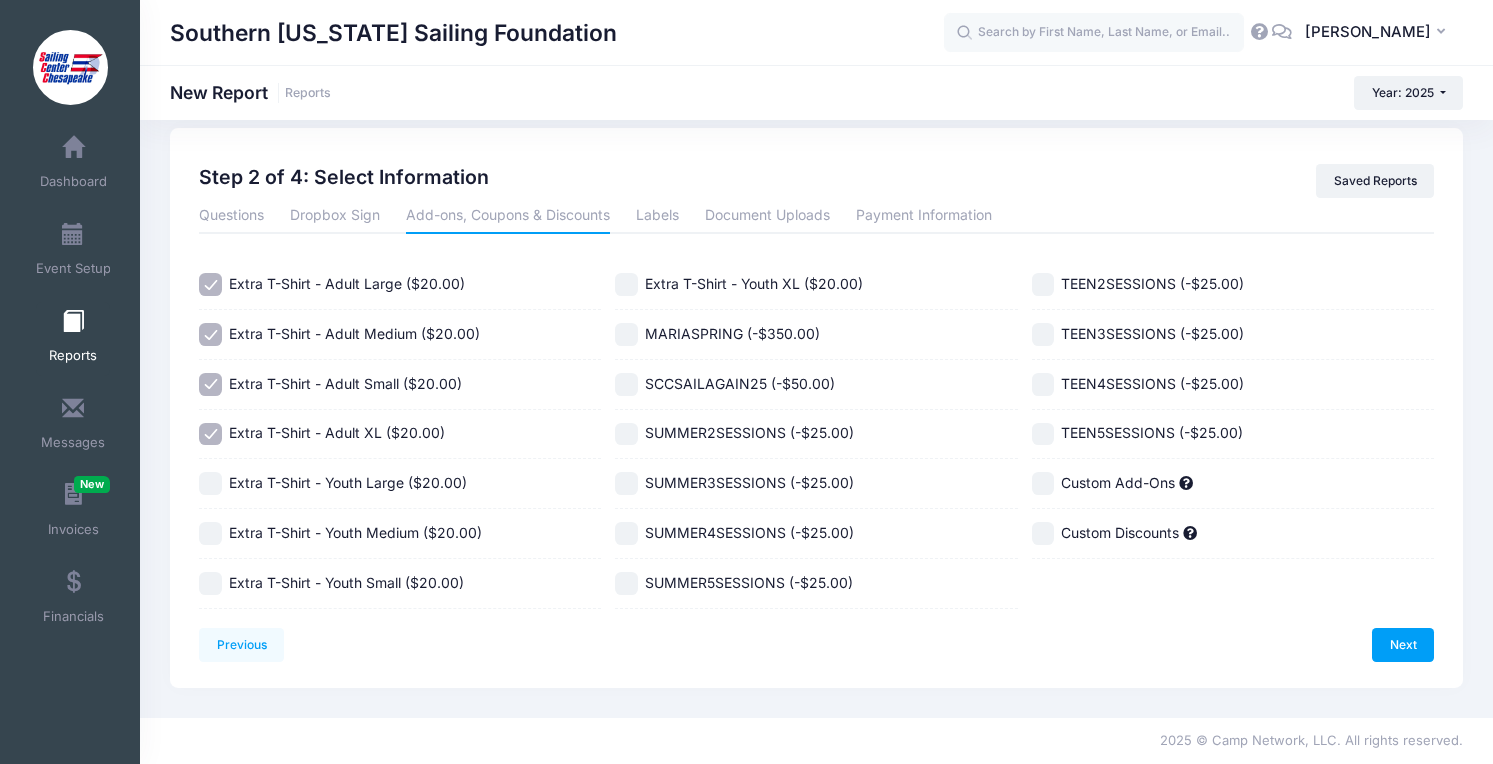 click on "Extra T-Shirt - Youth Large ($20.00)" at bounding box center (348, 482) 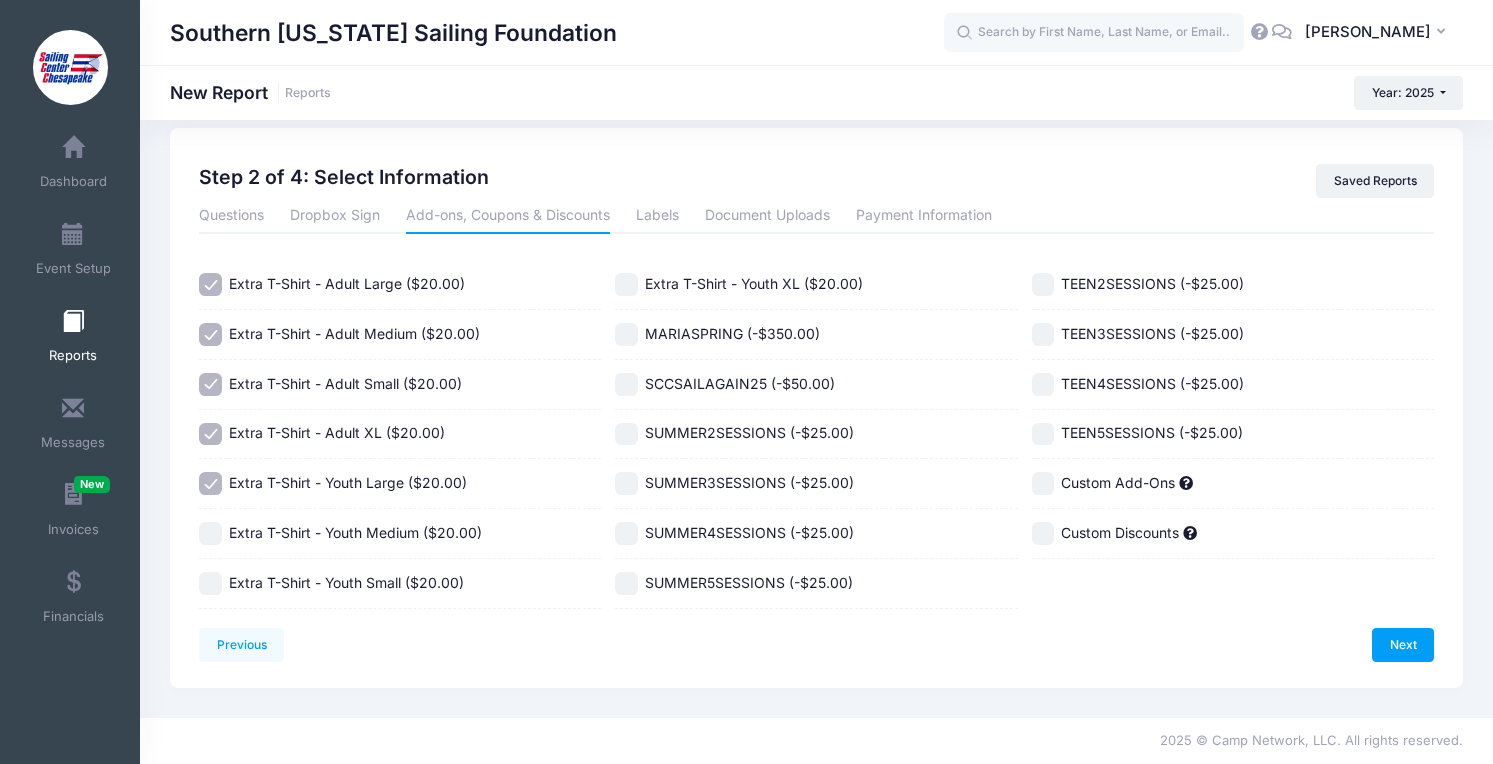 click on "Extra T-Shirt - Youth Medium ($20.00)" at bounding box center (355, 532) 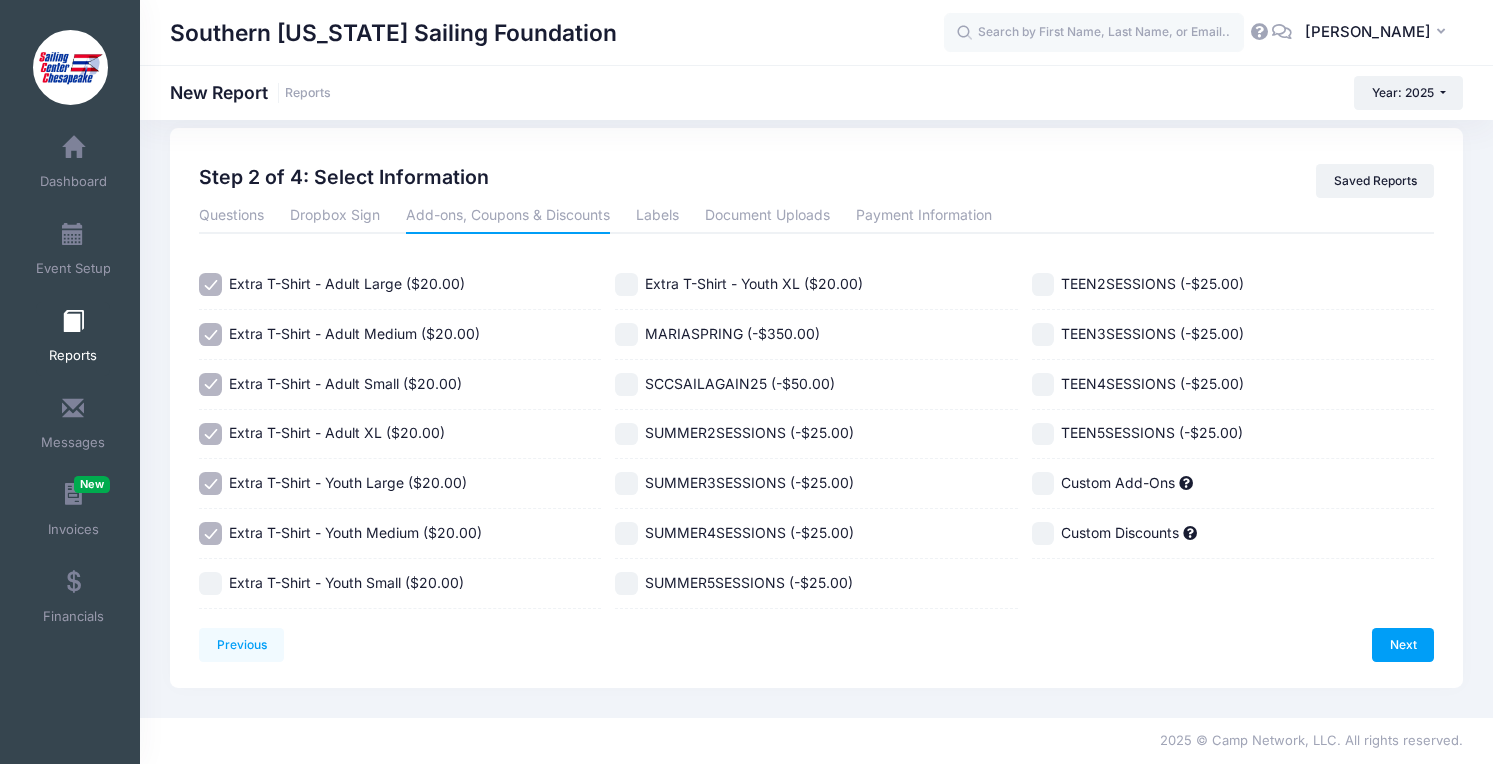 click on "Extra T-Shirt - Youth Small ($20.00)" at bounding box center [346, 582] 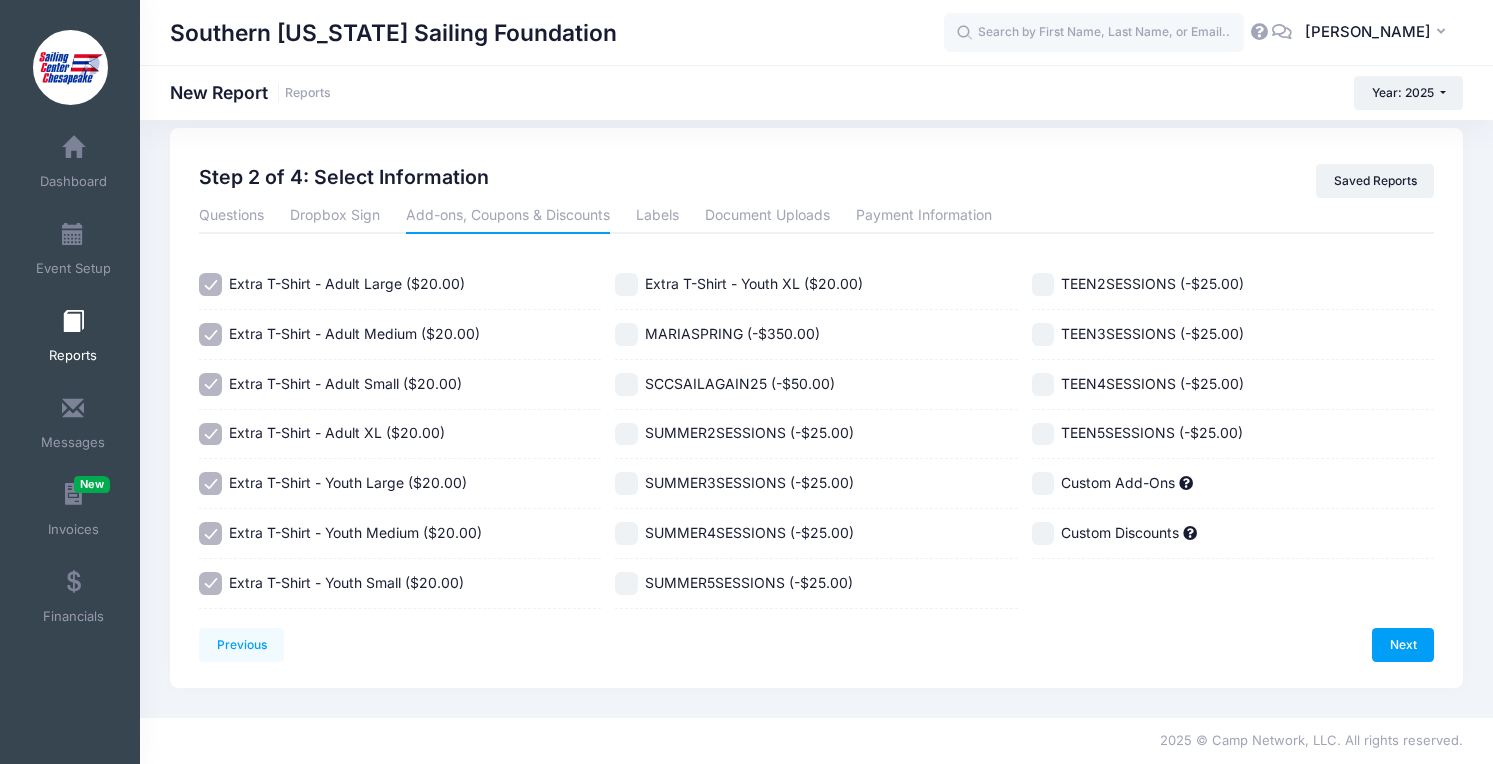 click on "Extra T-Shirt - Youth XL ($20.00)" at bounding box center [754, 283] 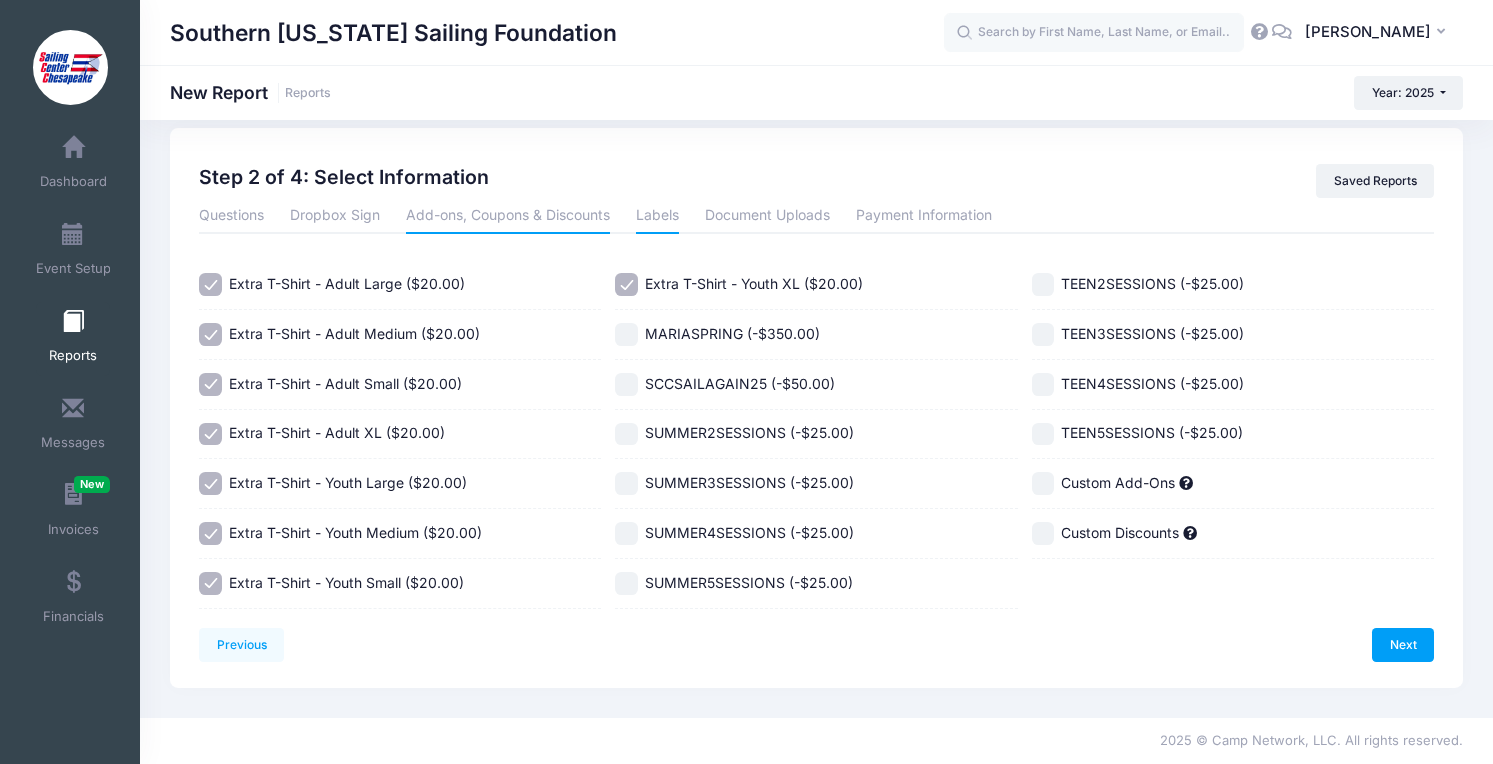 click on "Labels" at bounding box center (657, 216) 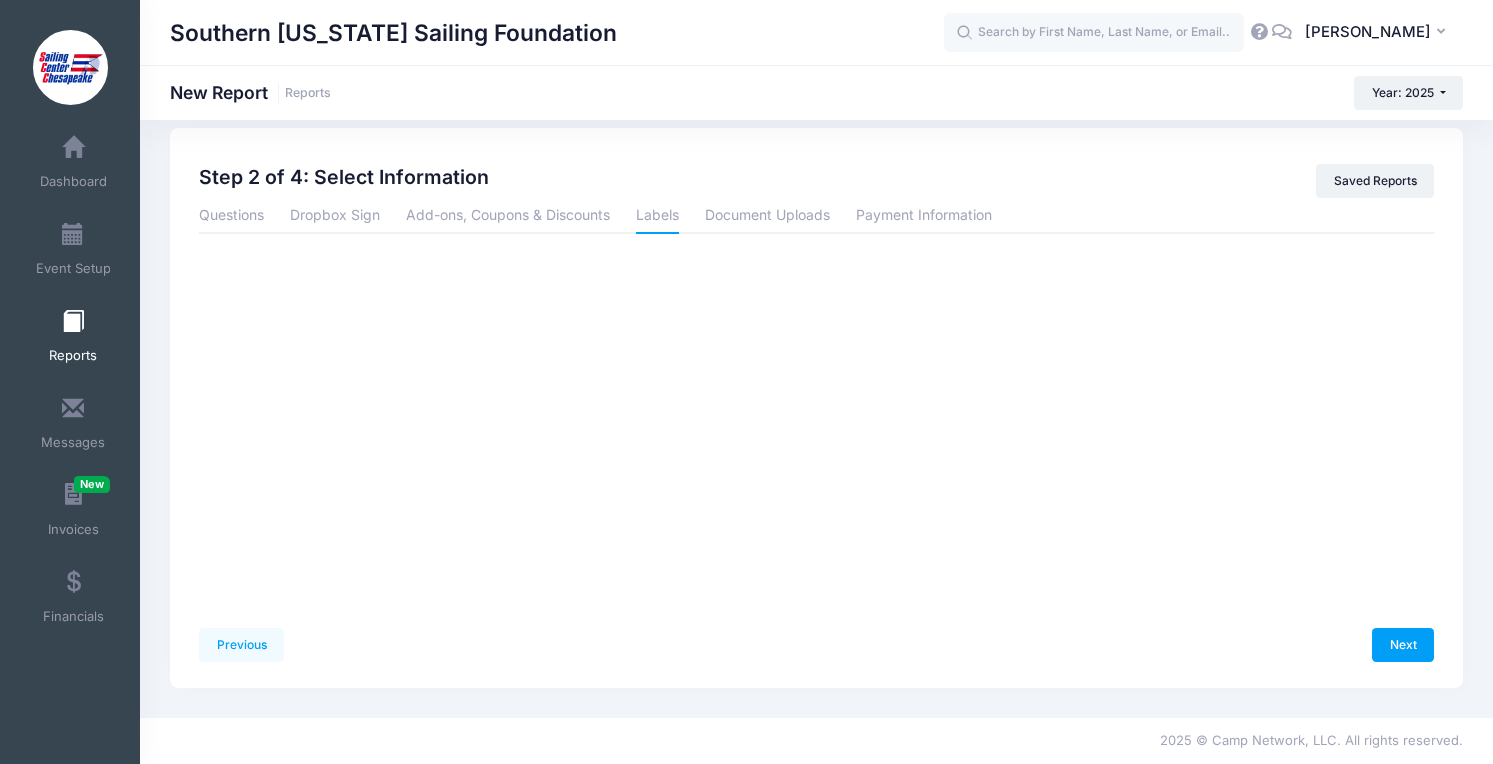 scroll, scrollTop: 0, scrollLeft: 0, axis: both 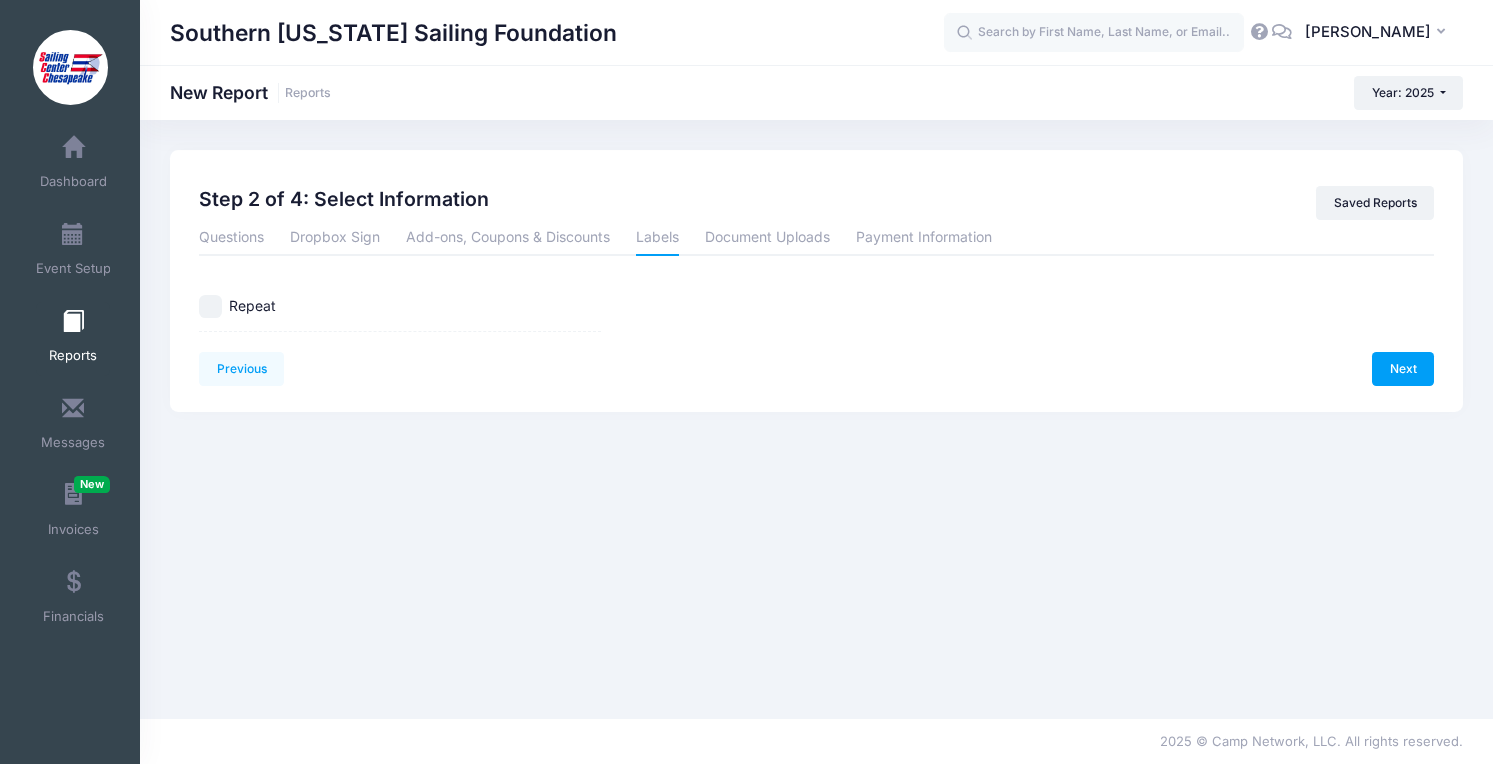 click on "Repeat" at bounding box center [252, 305] 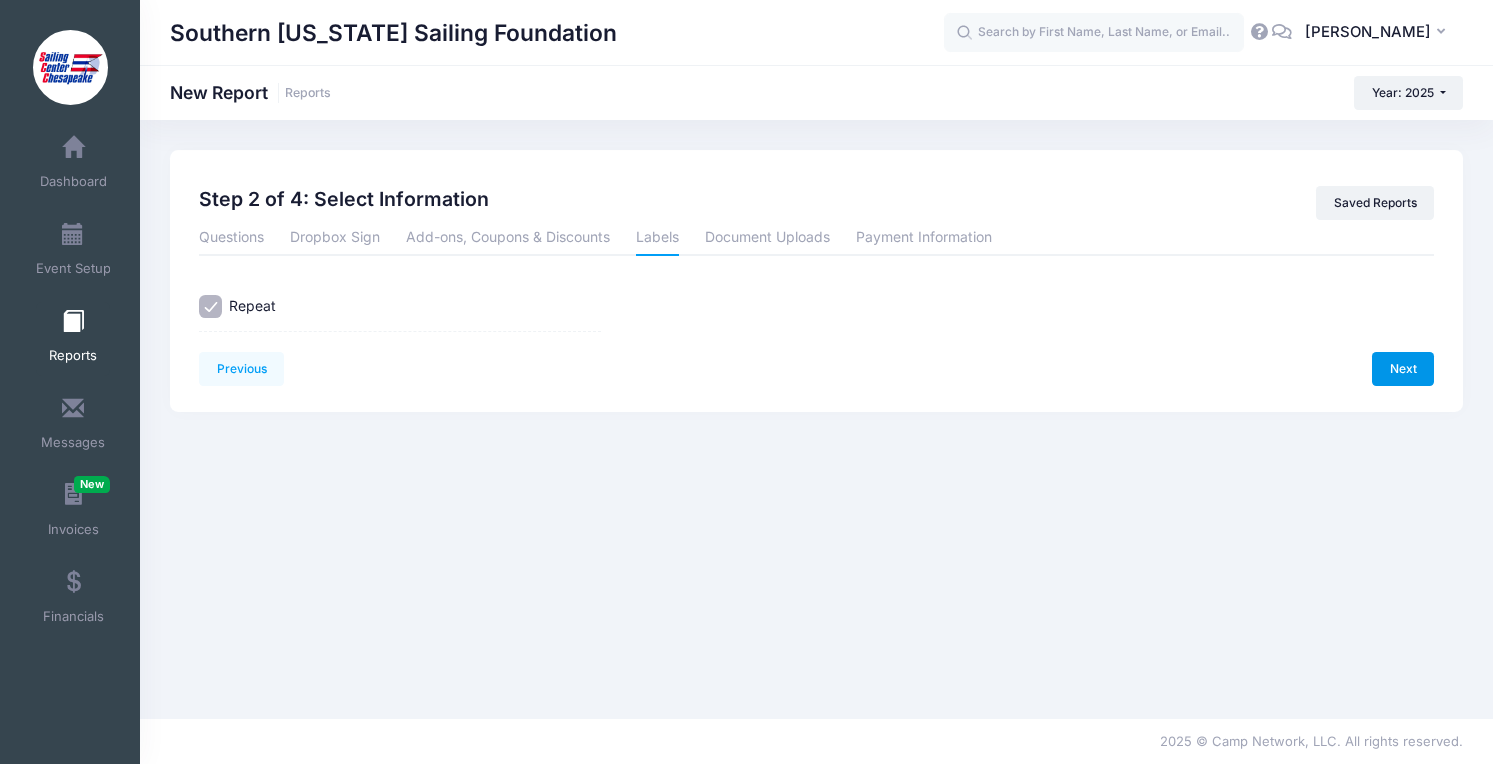 click on "Next" at bounding box center [1403, 369] 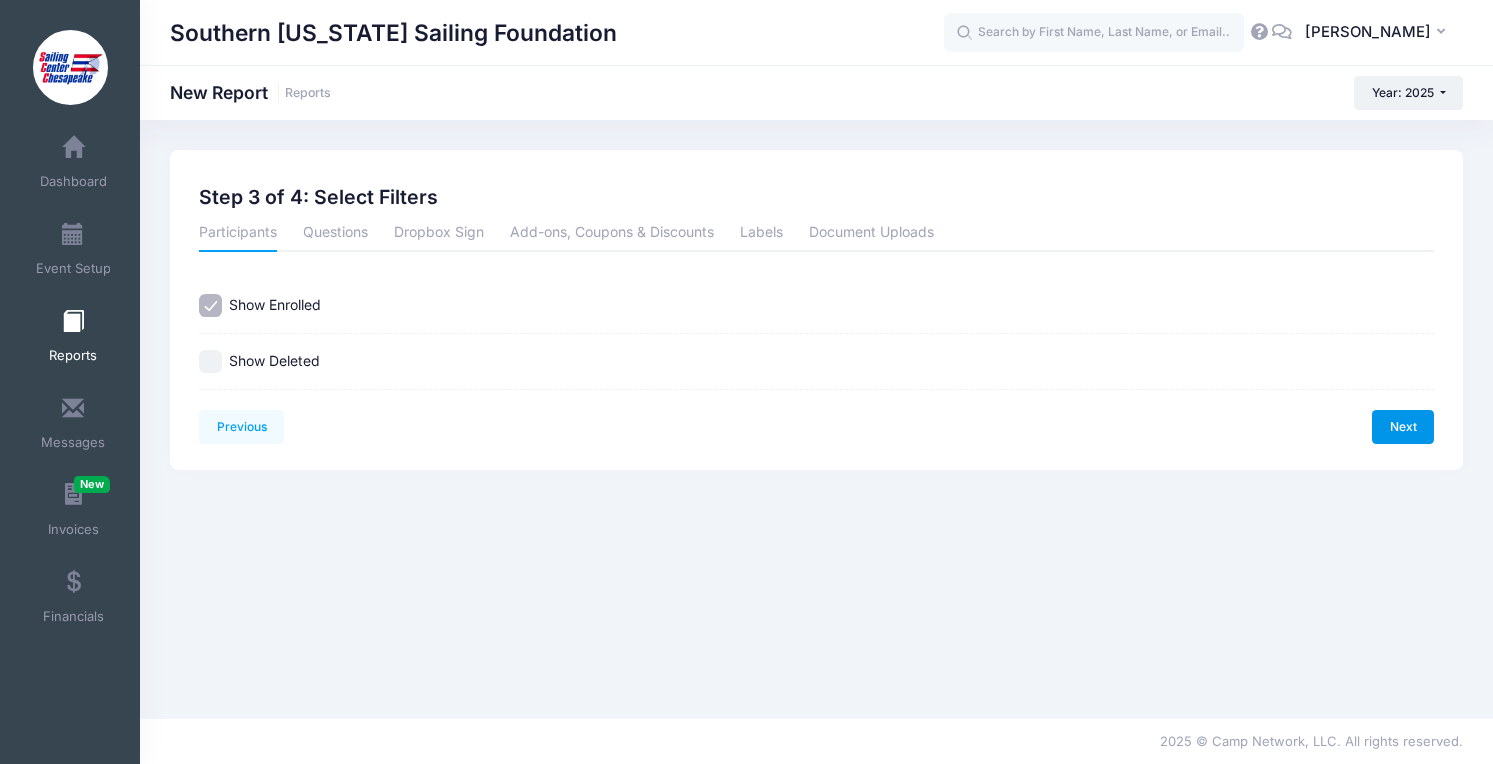 click on "Next" at bounding box center (1403, 427) 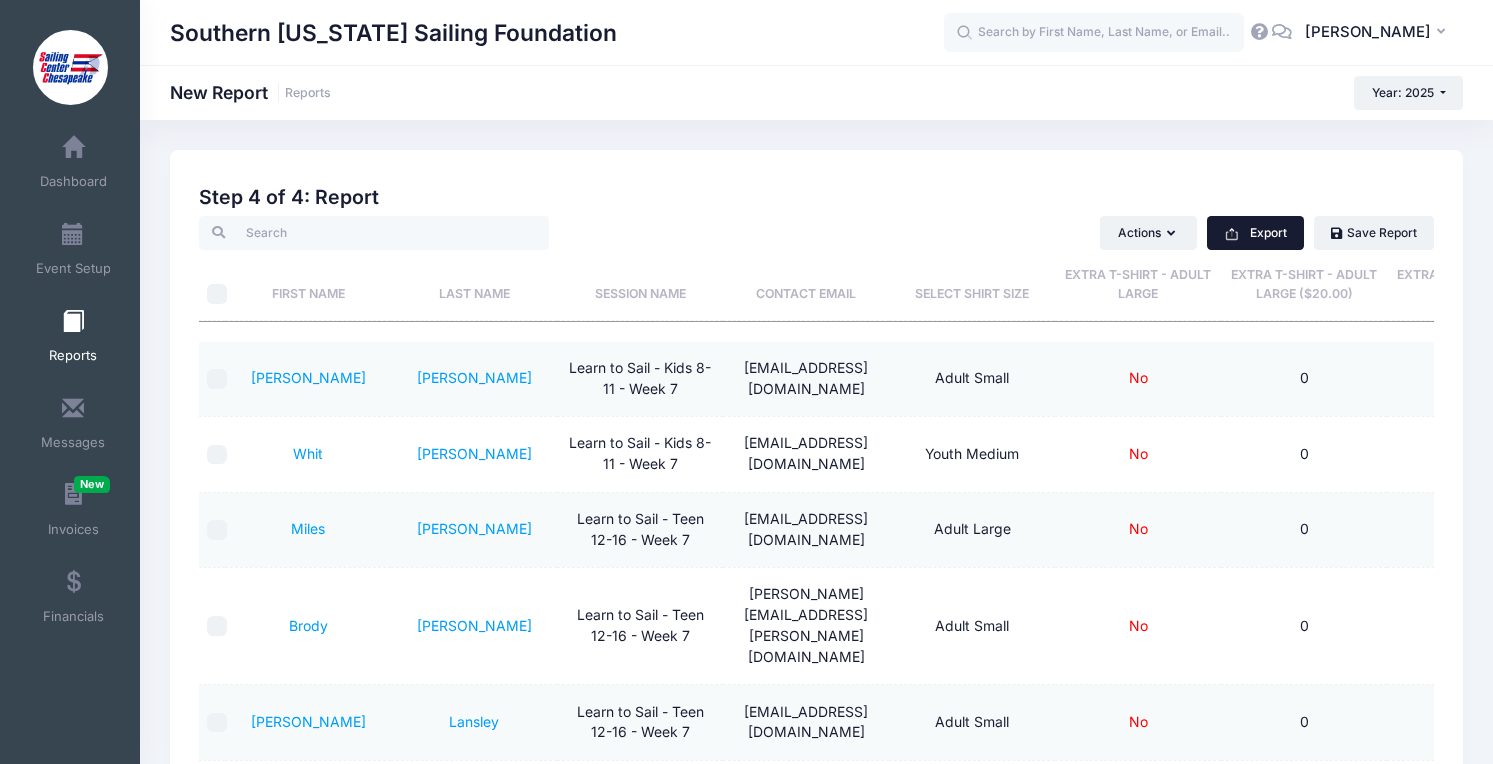 click on "Export" at bounding box center [1255, 233] 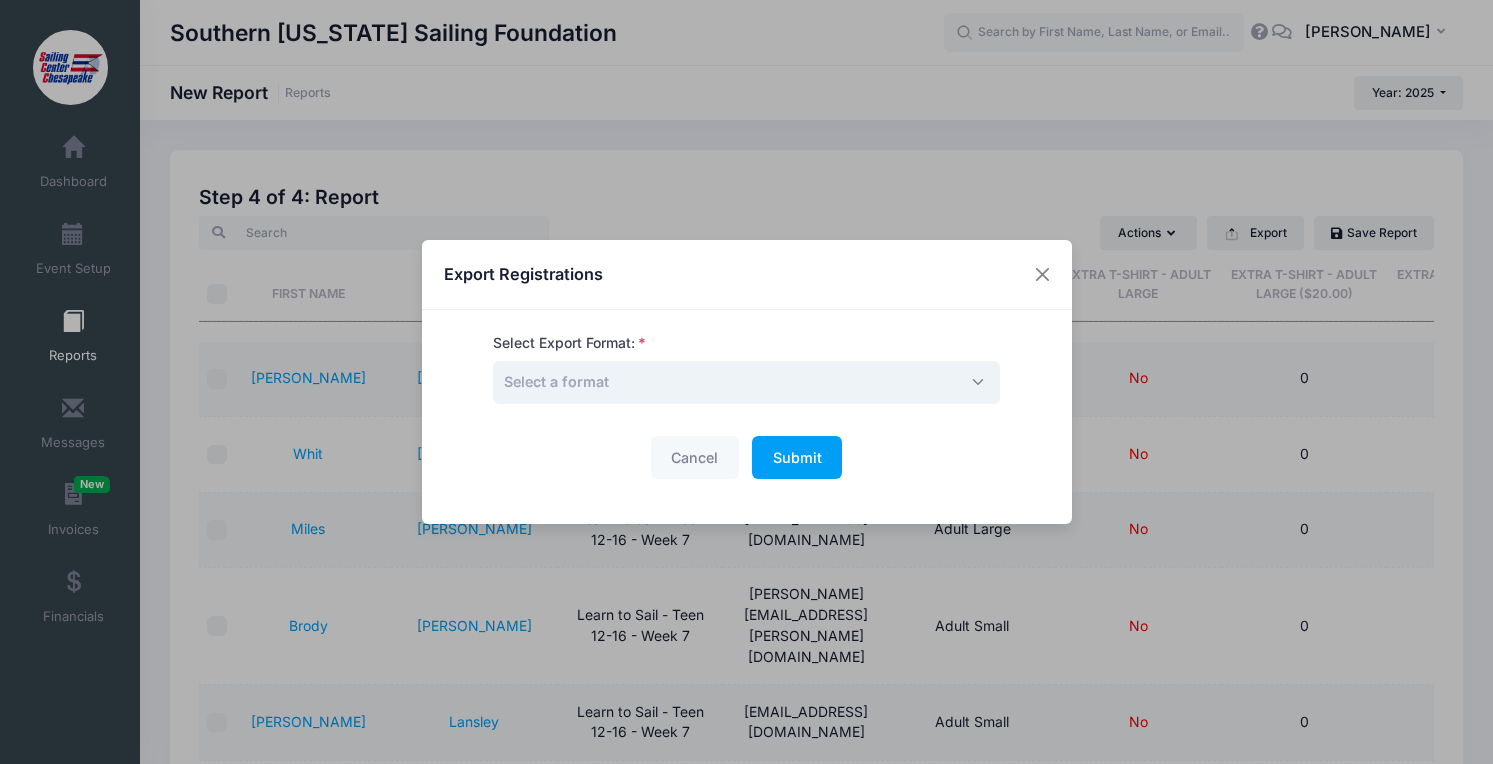 click on "Select a format" at bounding box center [746, 382] 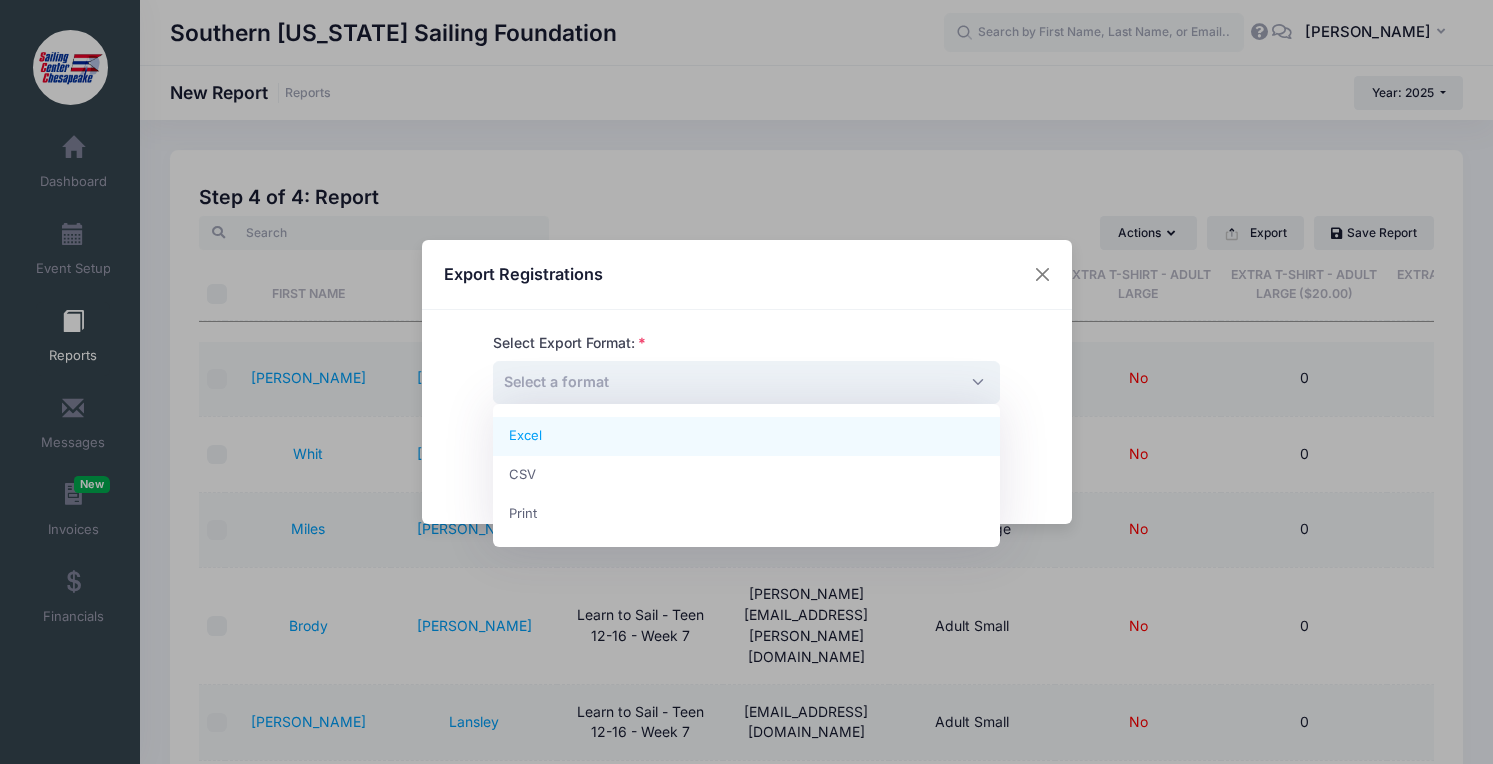 select on "excel" 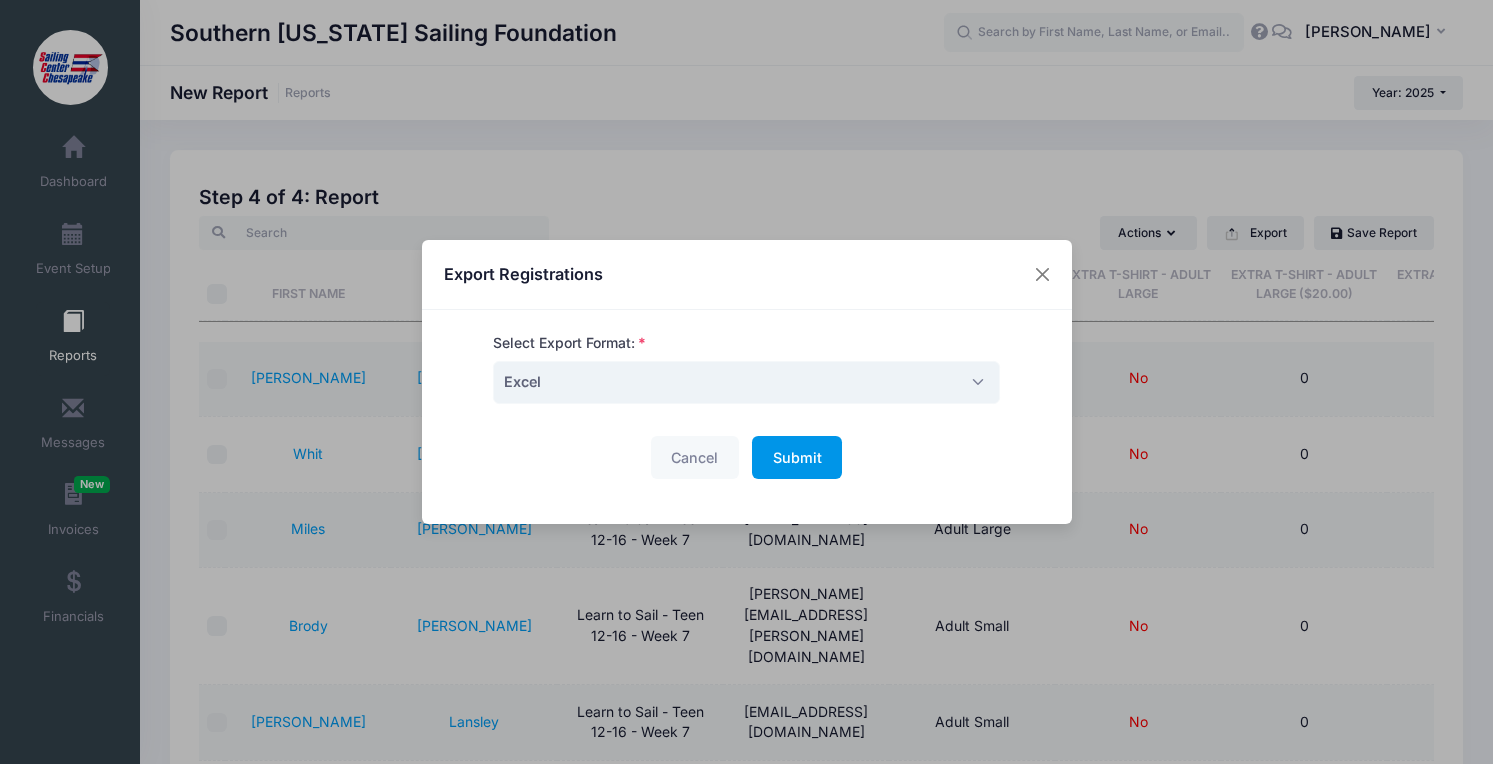 click on "Submit" at bounding box center (797, 457) 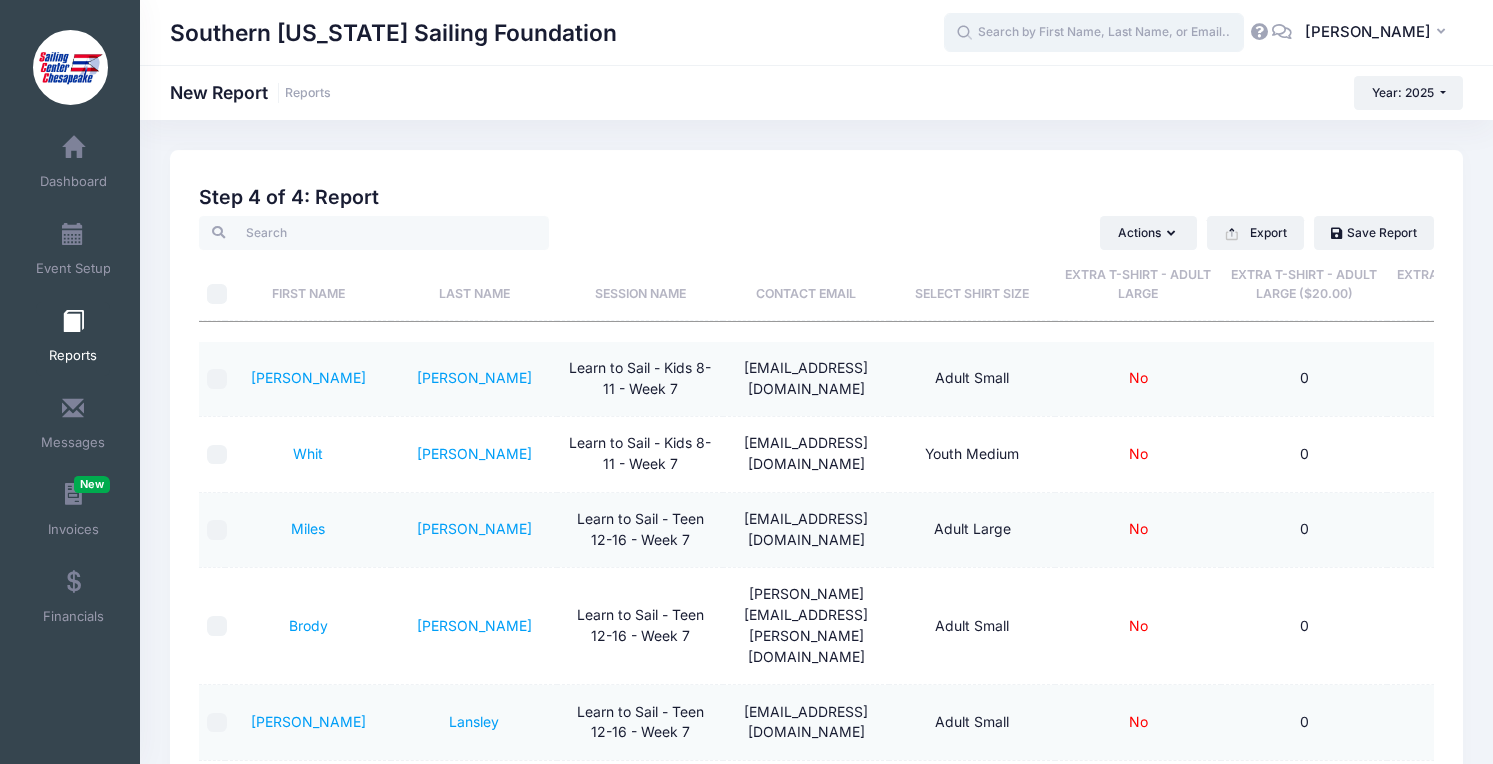 click at bounding box center (1094, 33) 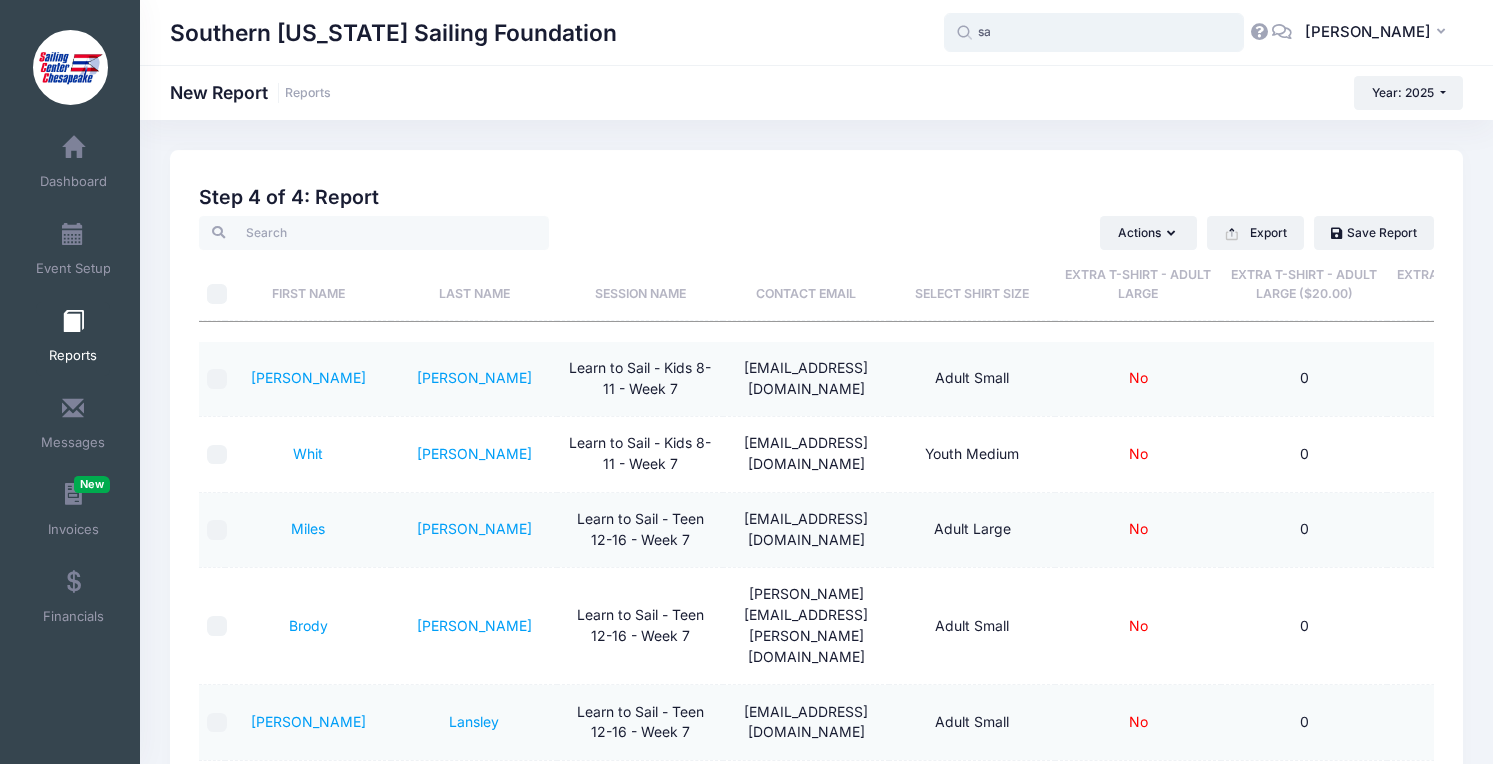 type on "s" 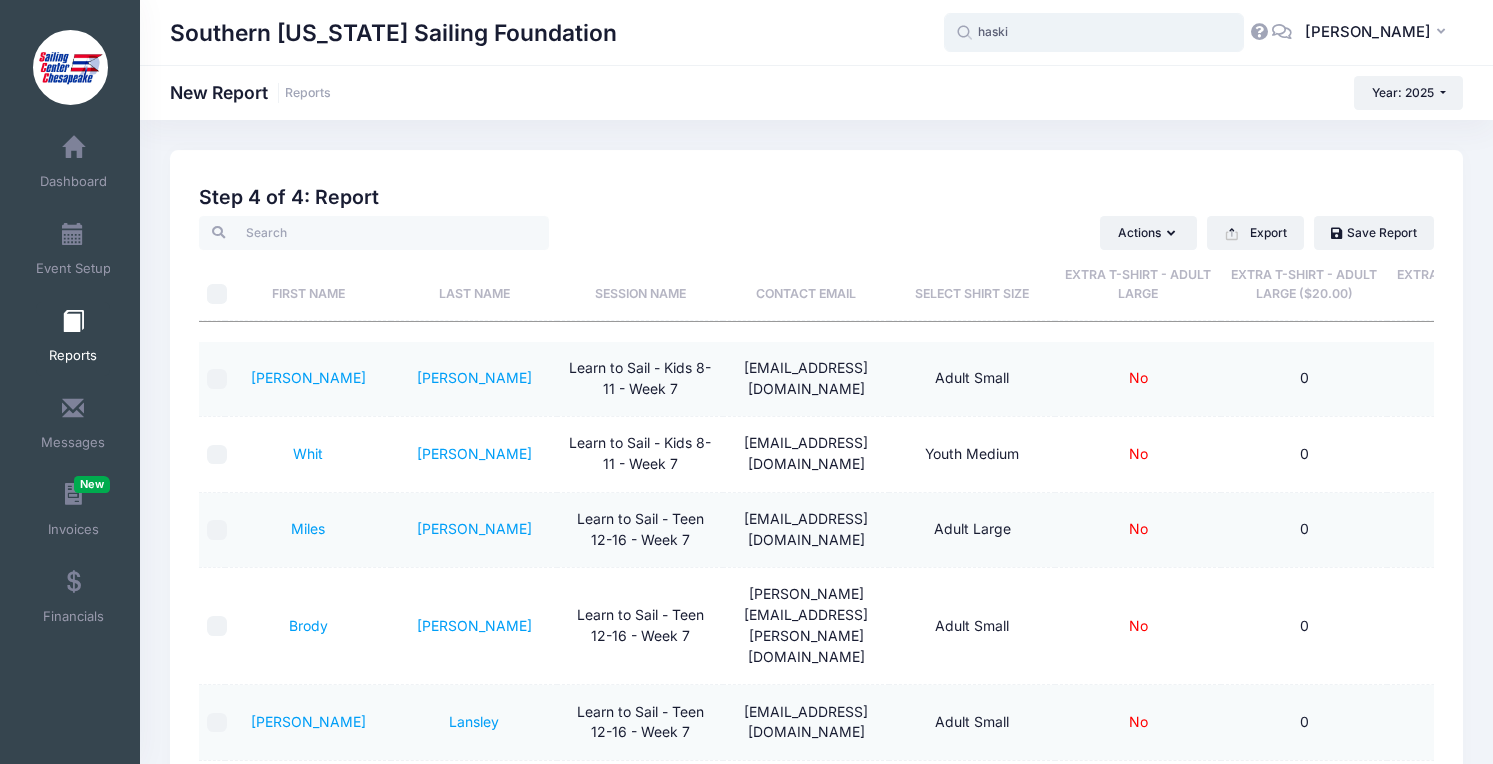type on "[PERSON_NAME]" 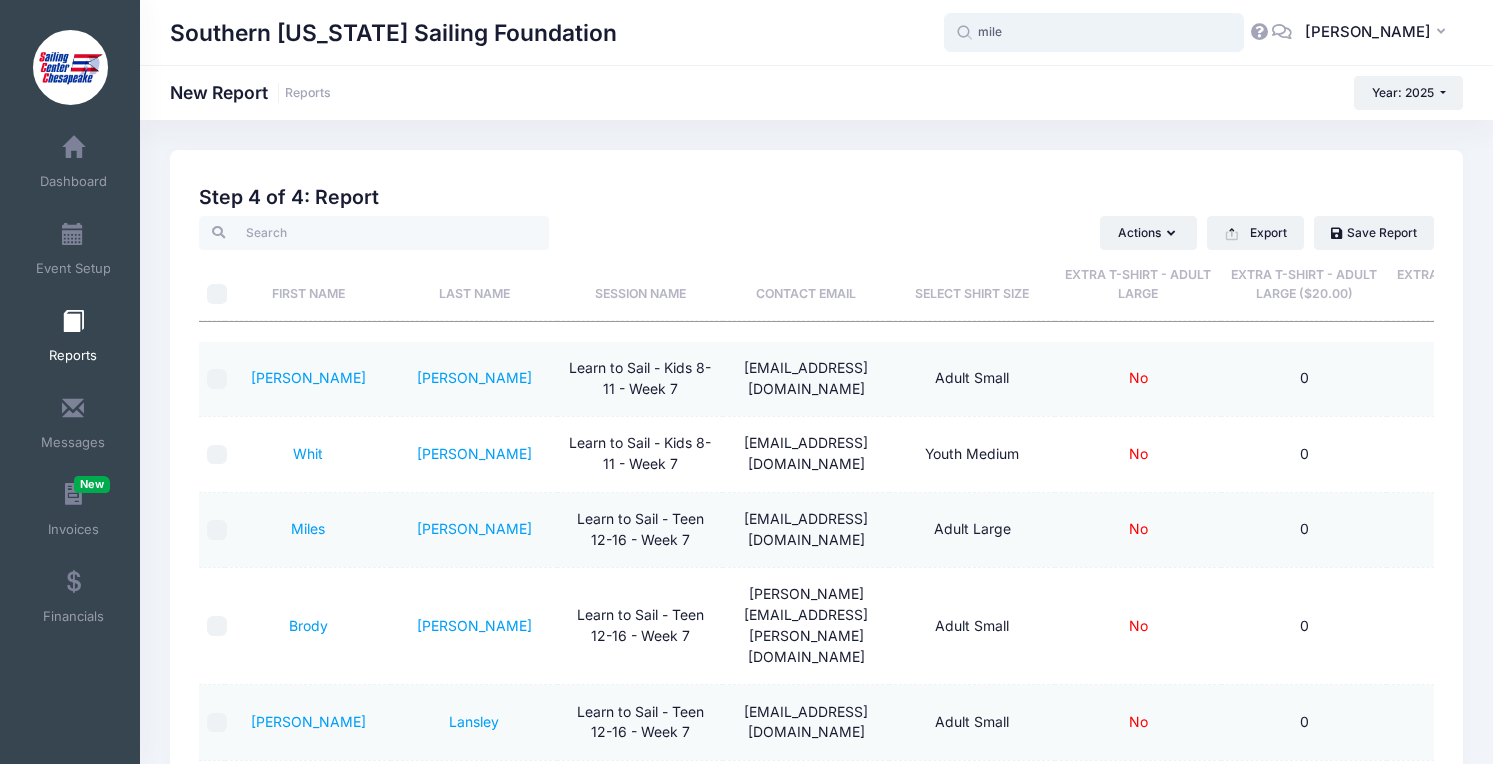 type on "miles" 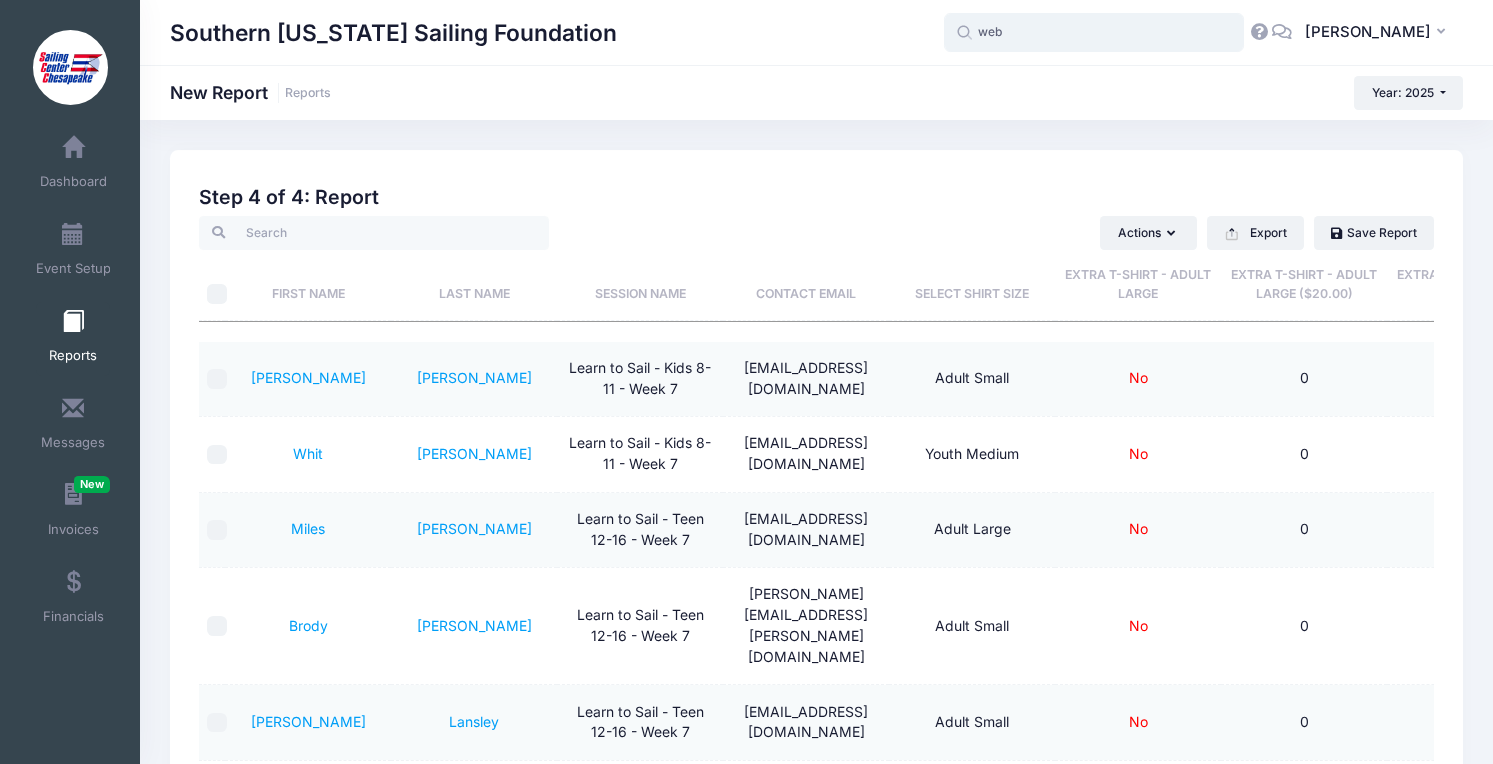 type on "[PERSON_NAME]" 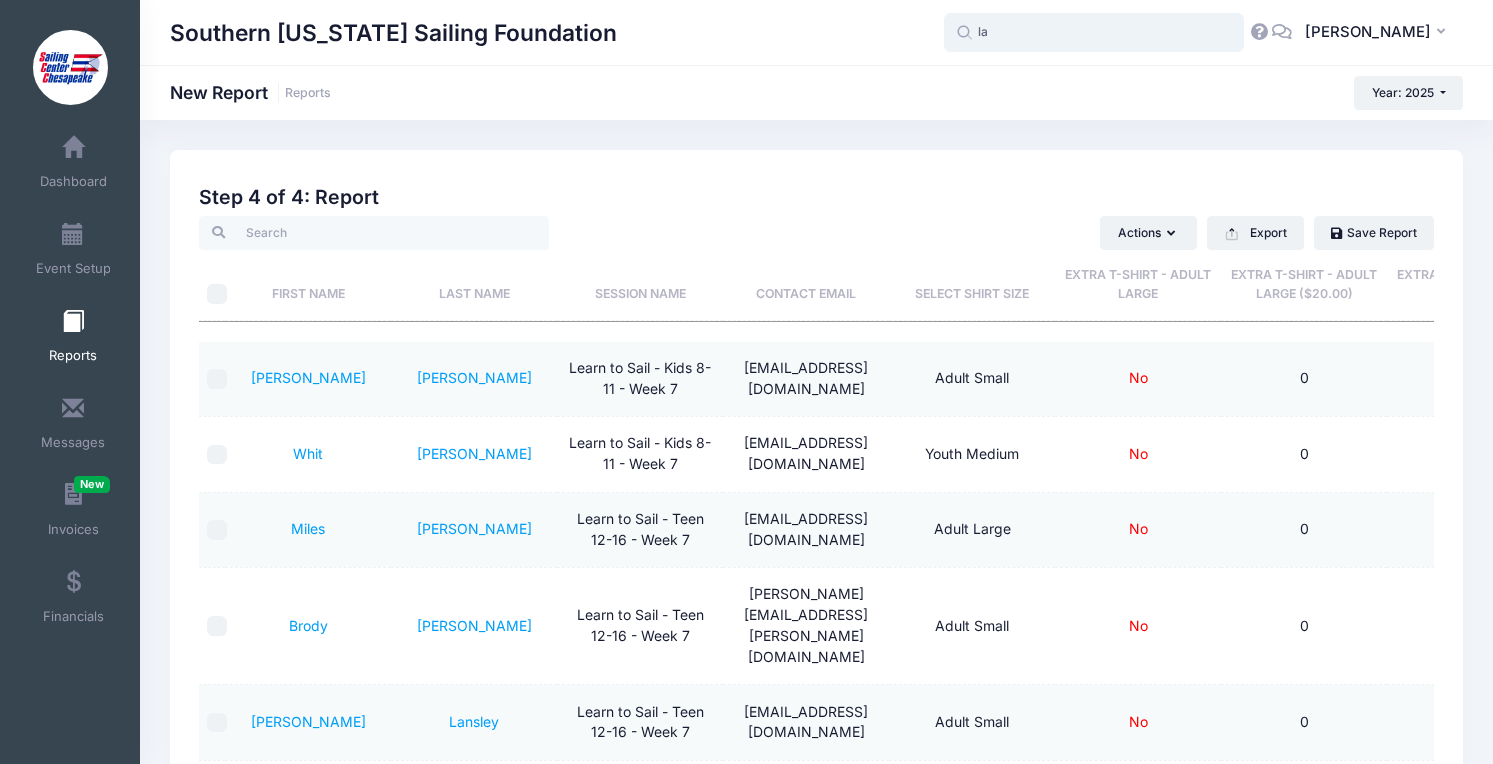 type on "l" 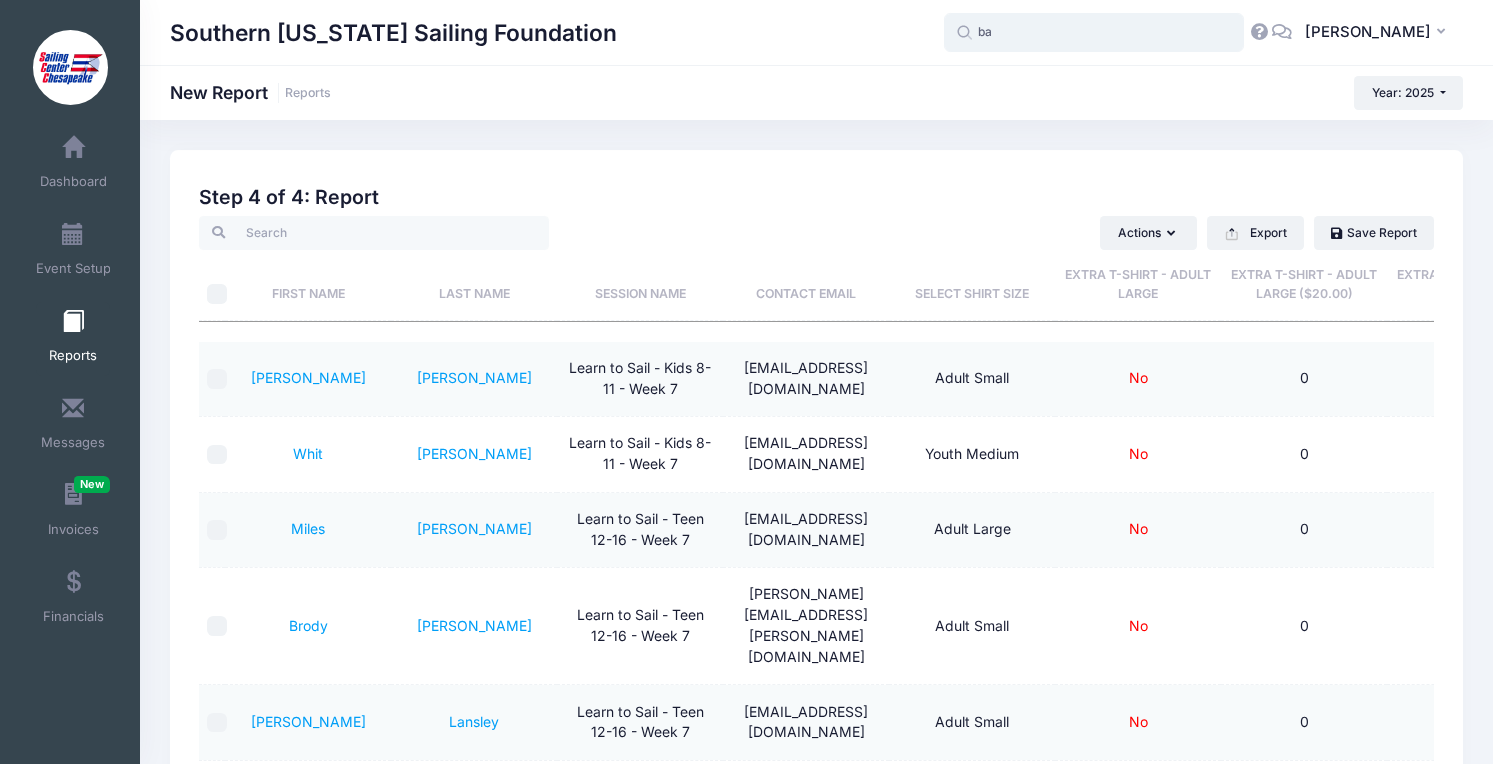 type on "b" 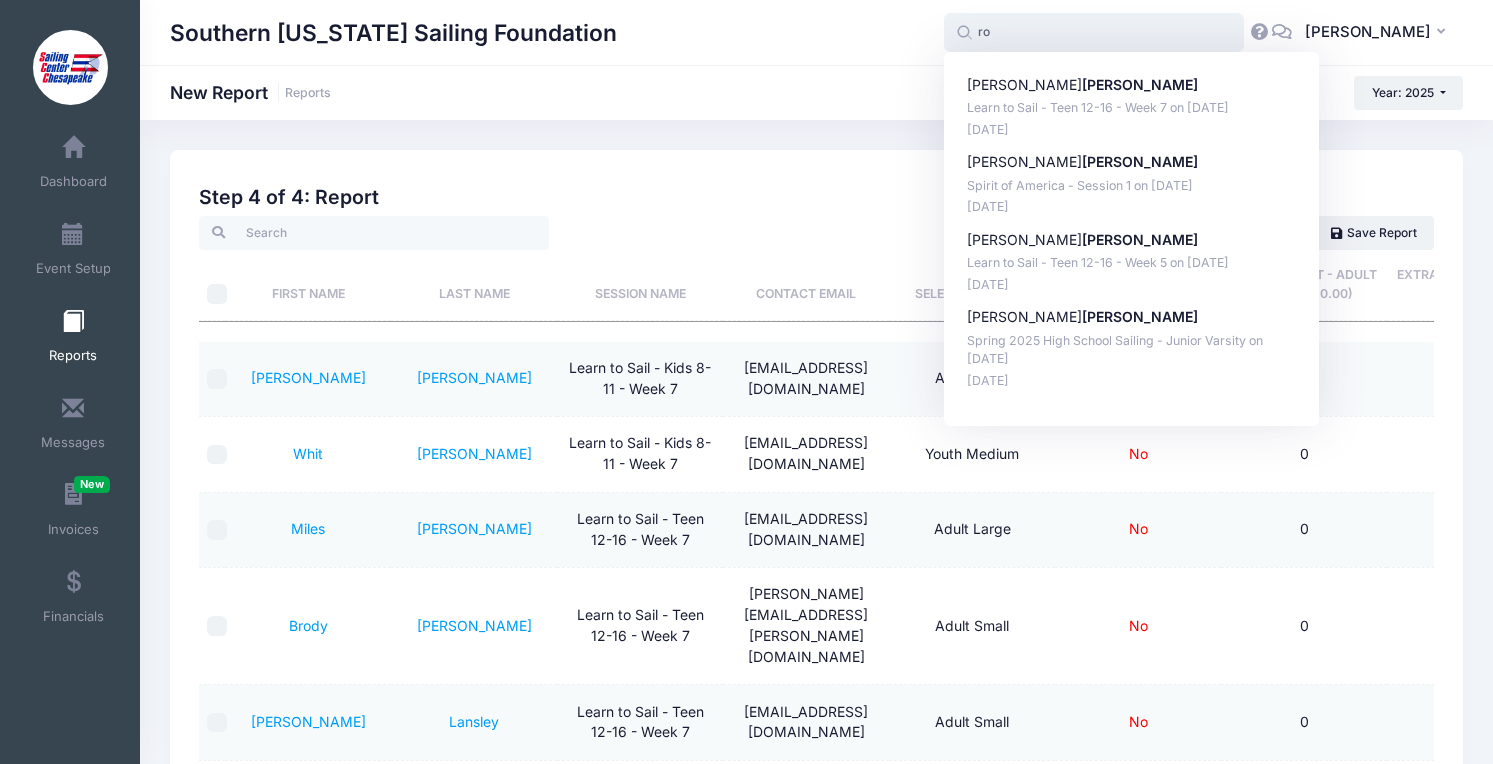 type on "r" 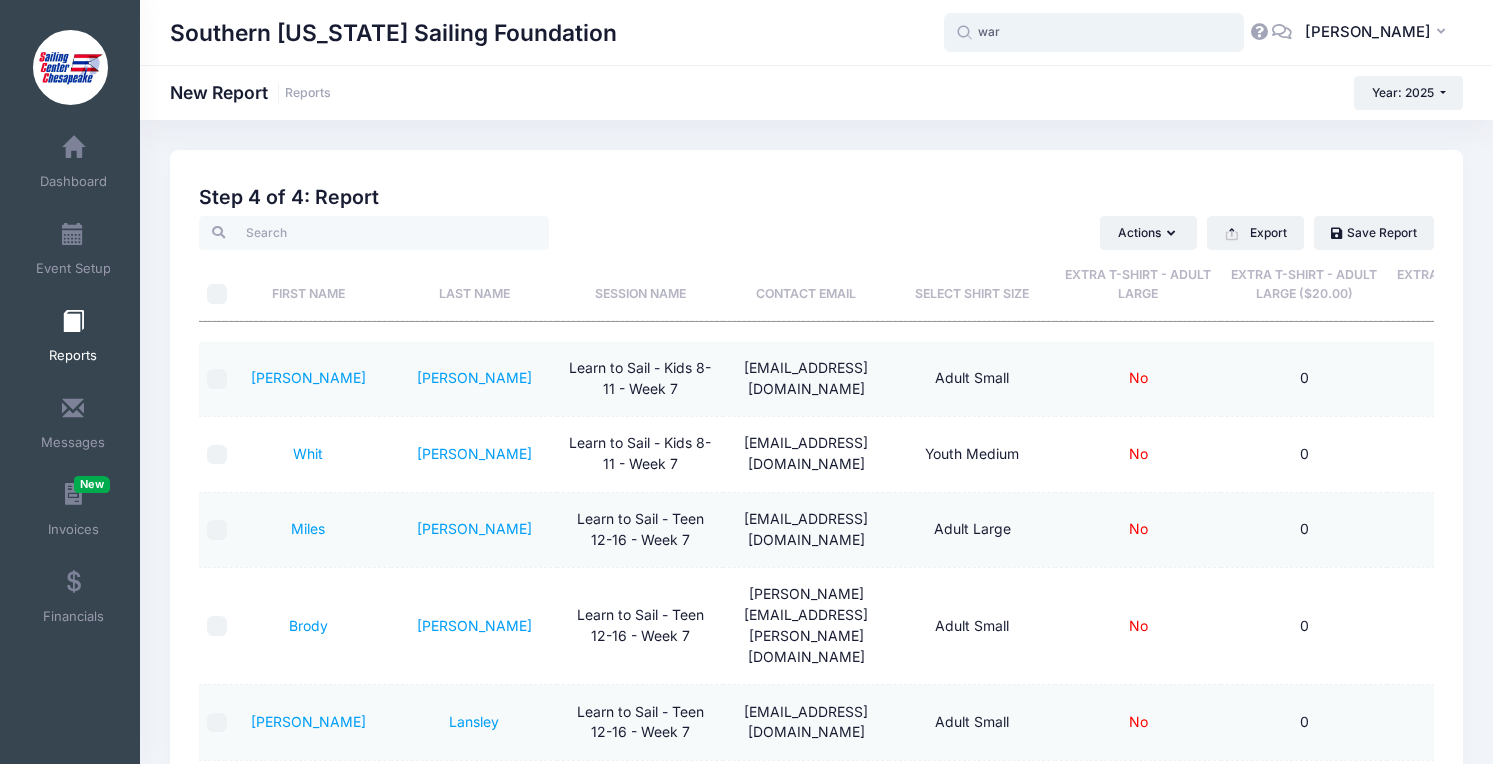 type on "[PERSON_NAME]" 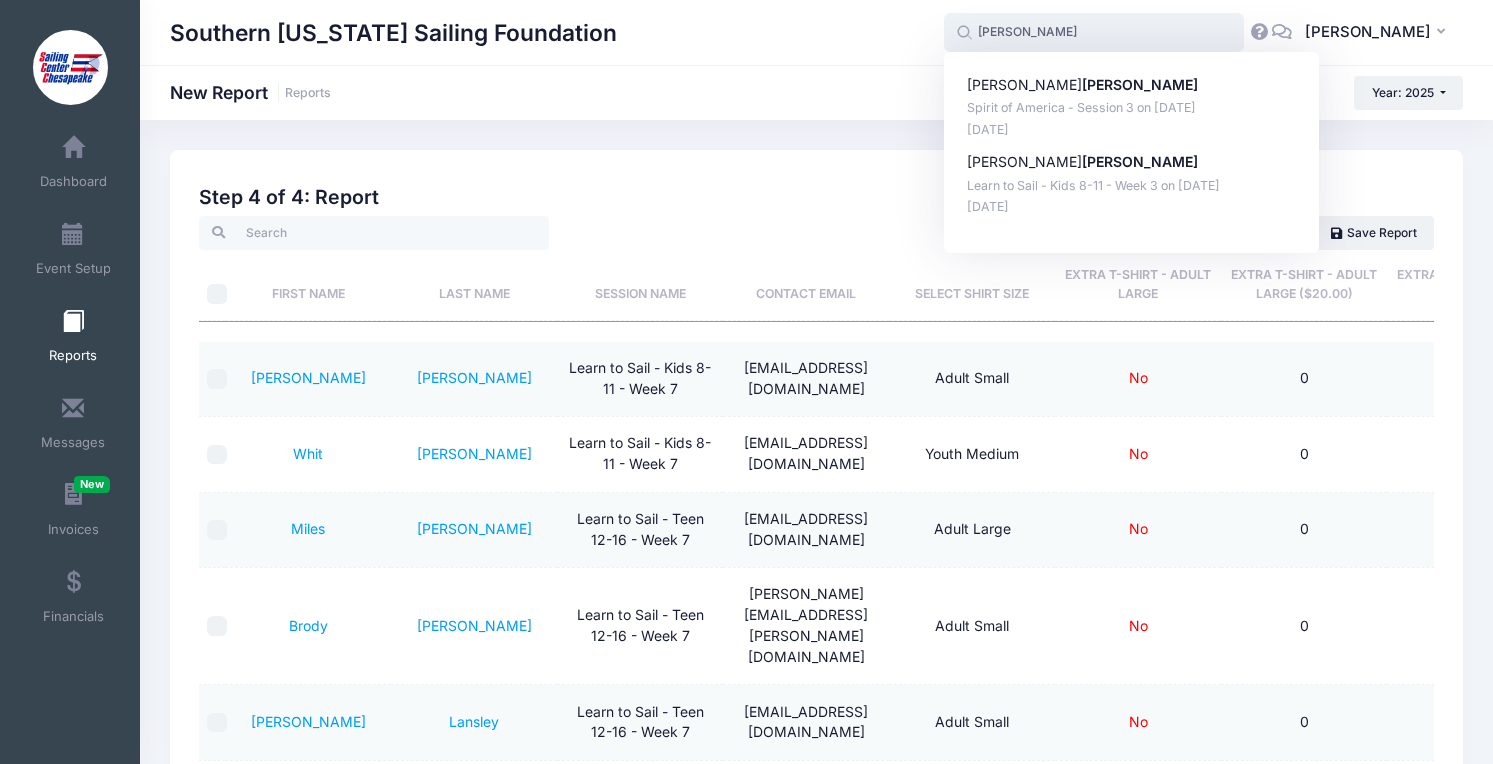 type 